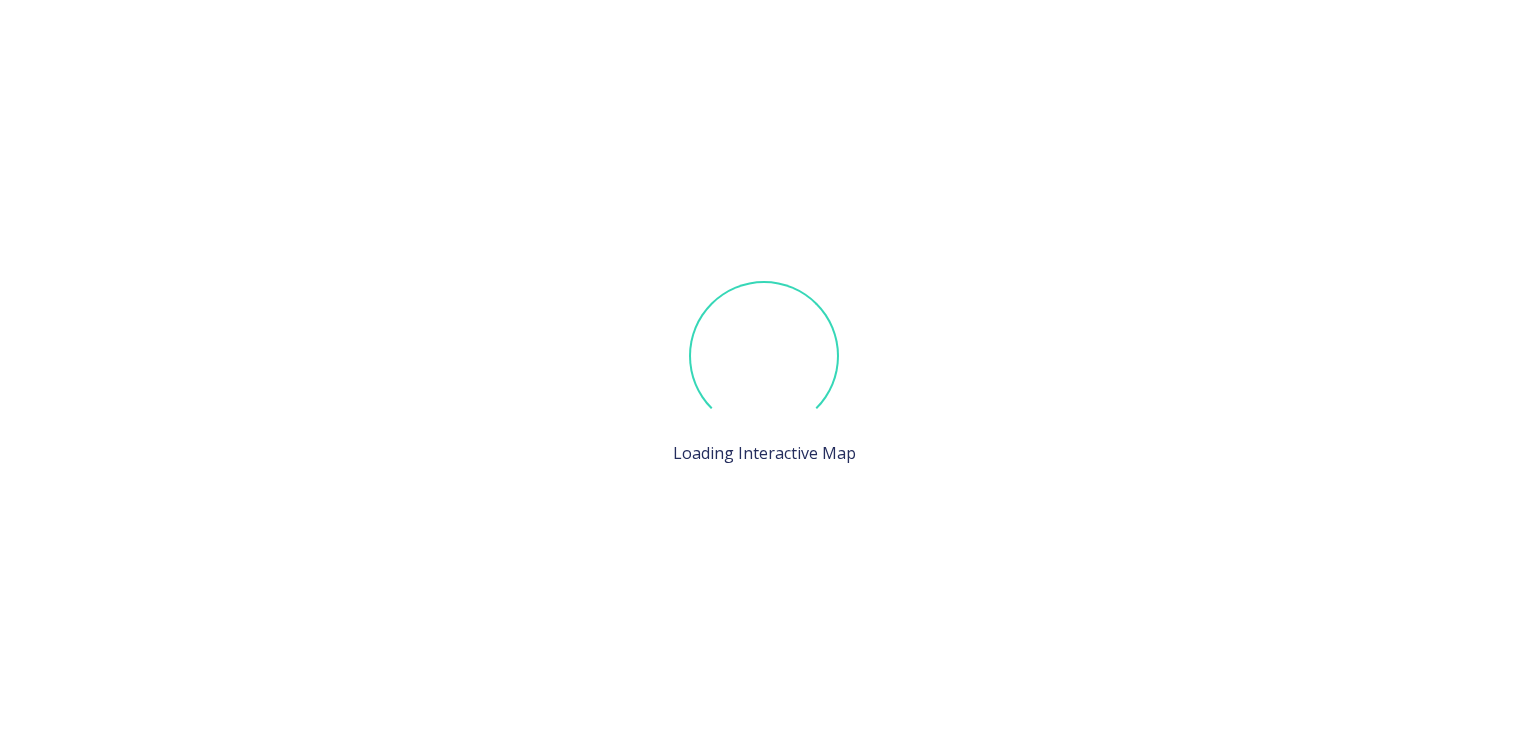 scroll, scrollTop: 0, scrollLeft: 0, axis: both 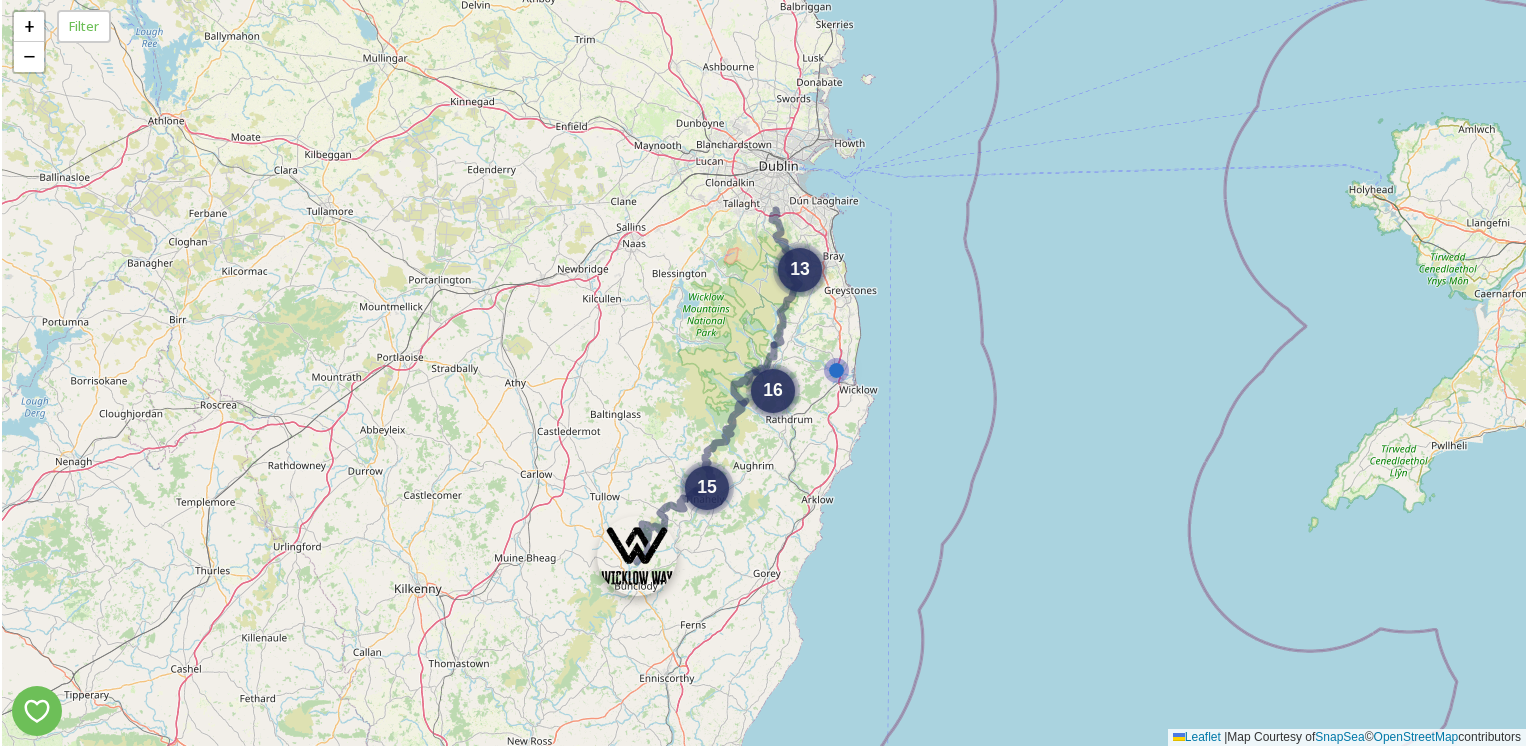 click at bounding box center (637, 556) 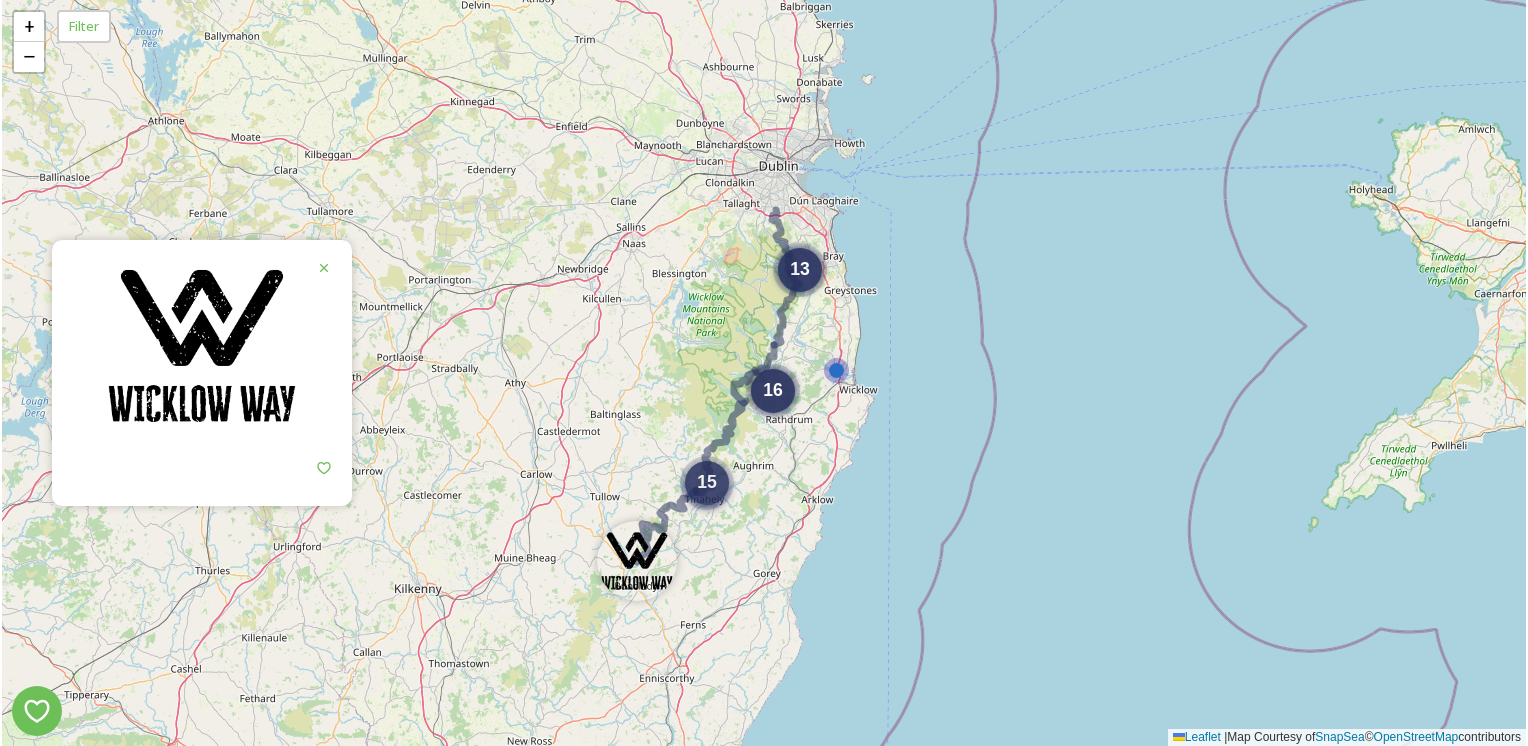 click on "15" at bounding box center [707, 482] 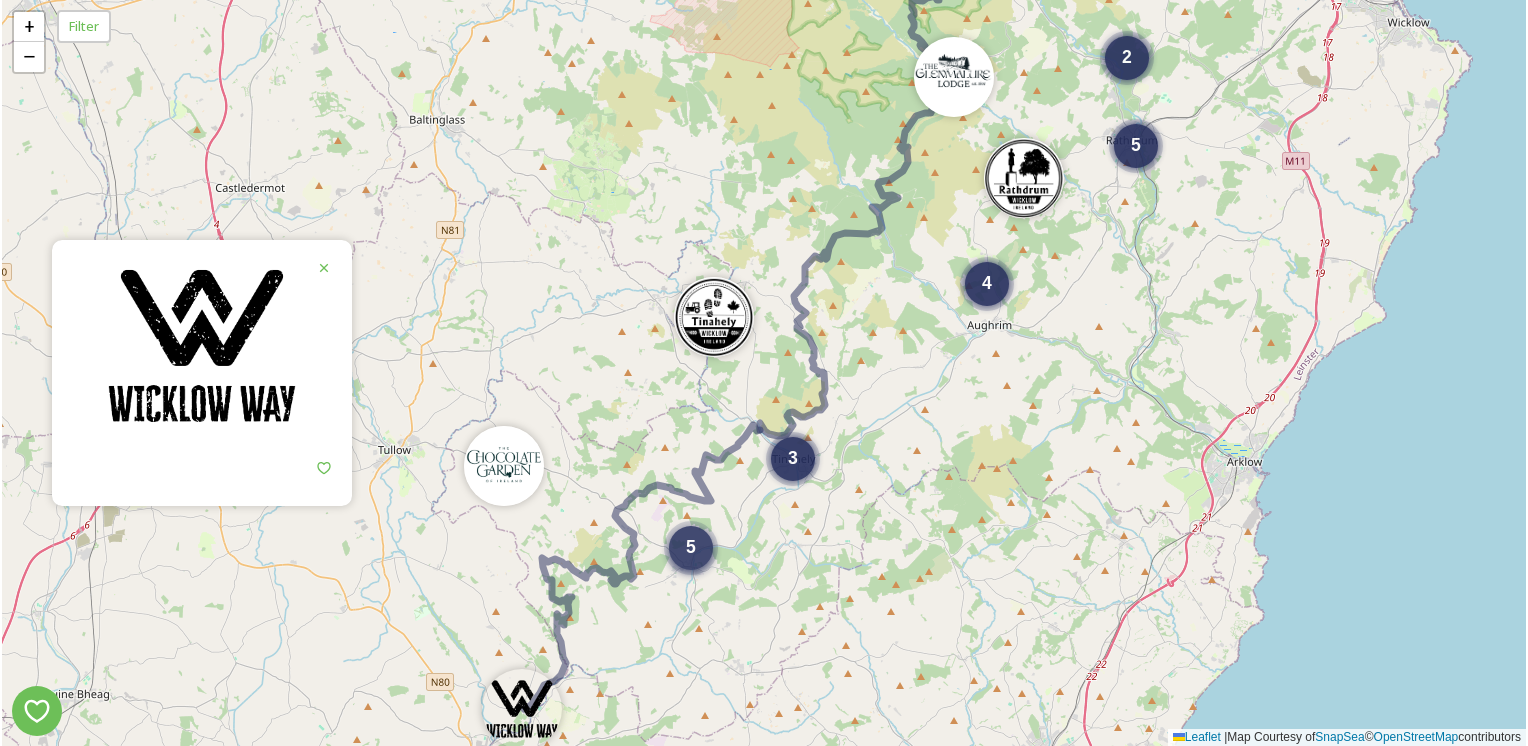 click on "5" at bounding box center (691, 548) 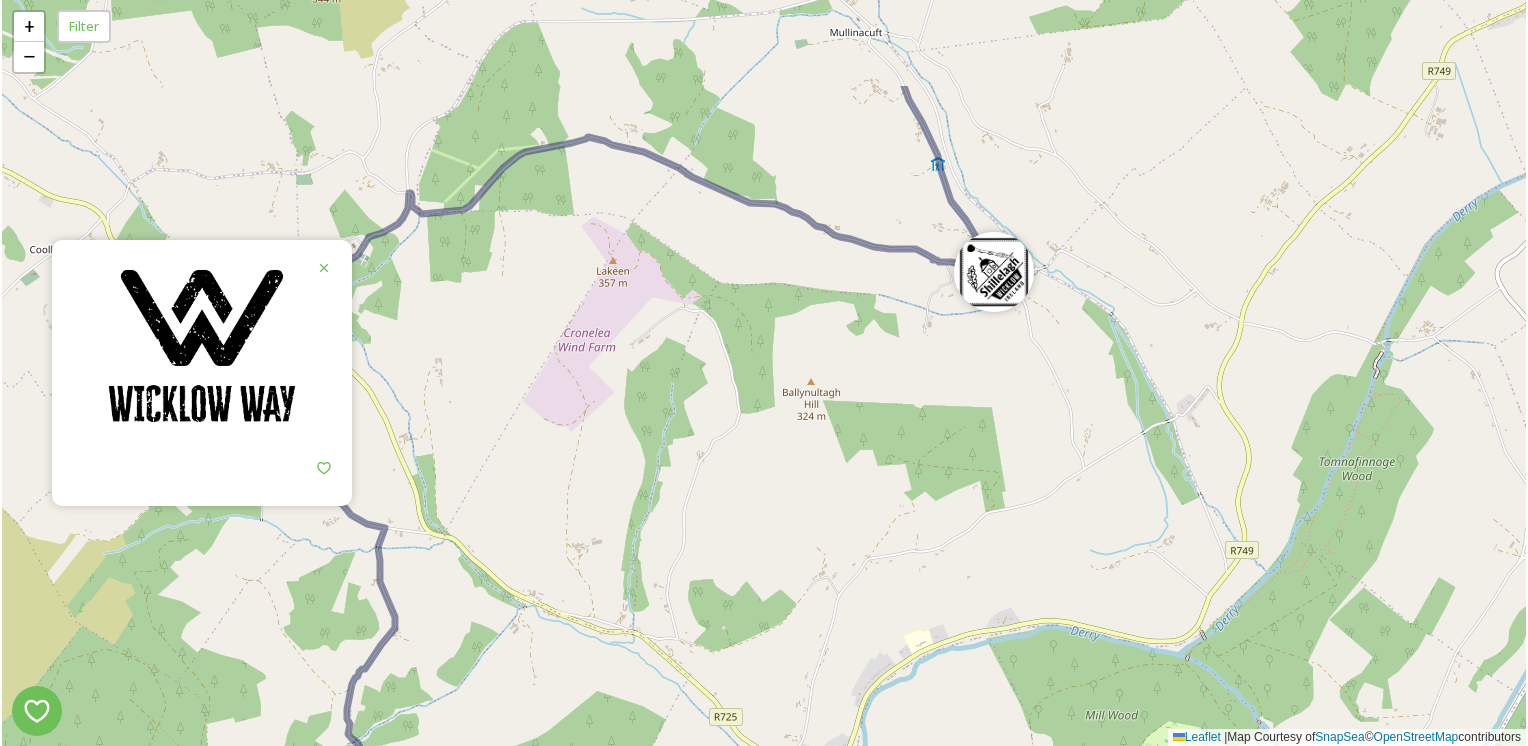 drag, startPoint x: 695, startPoint y: 345, endPoint x: 816, endPoint y: 506, distance: 201.4001 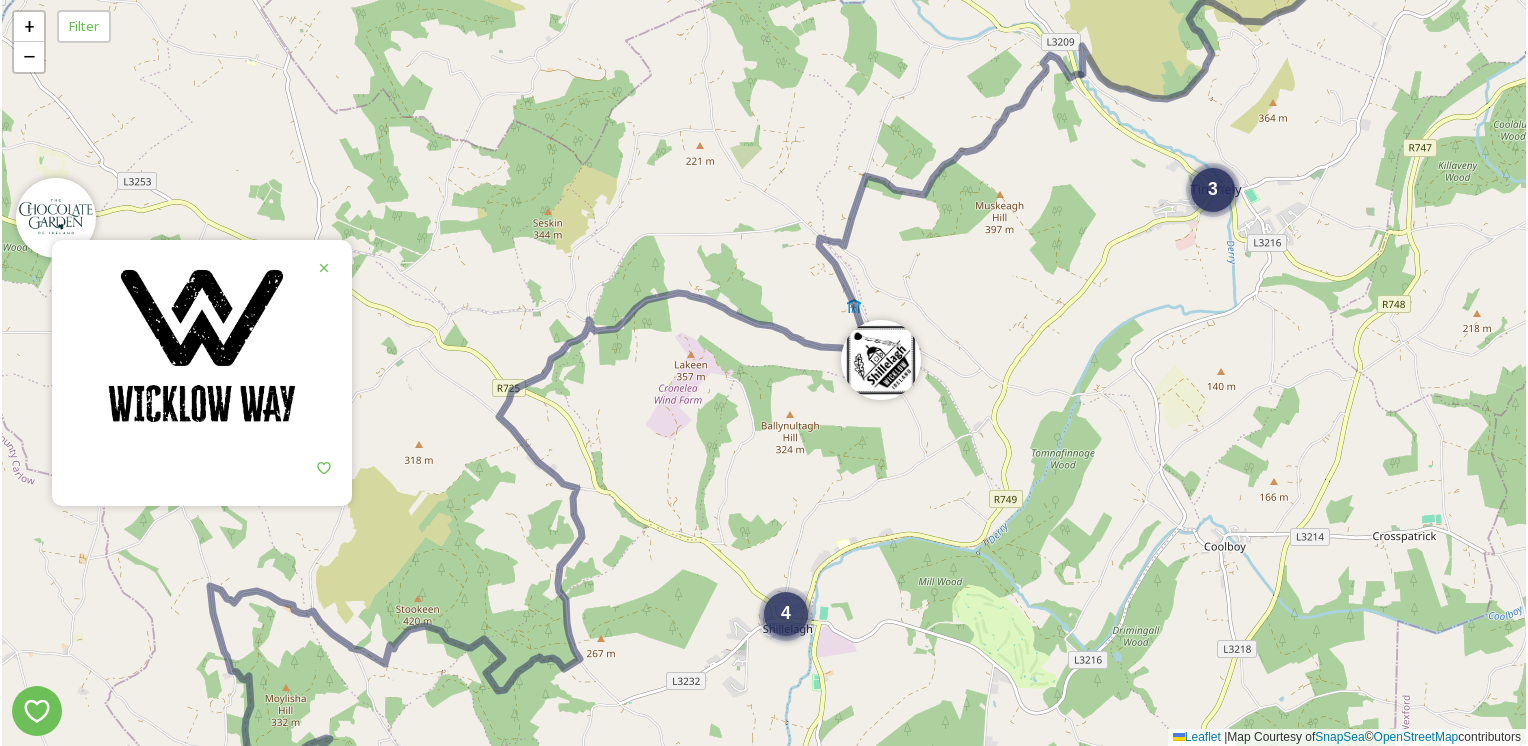 click on "4" at bounding box center [786, 614] 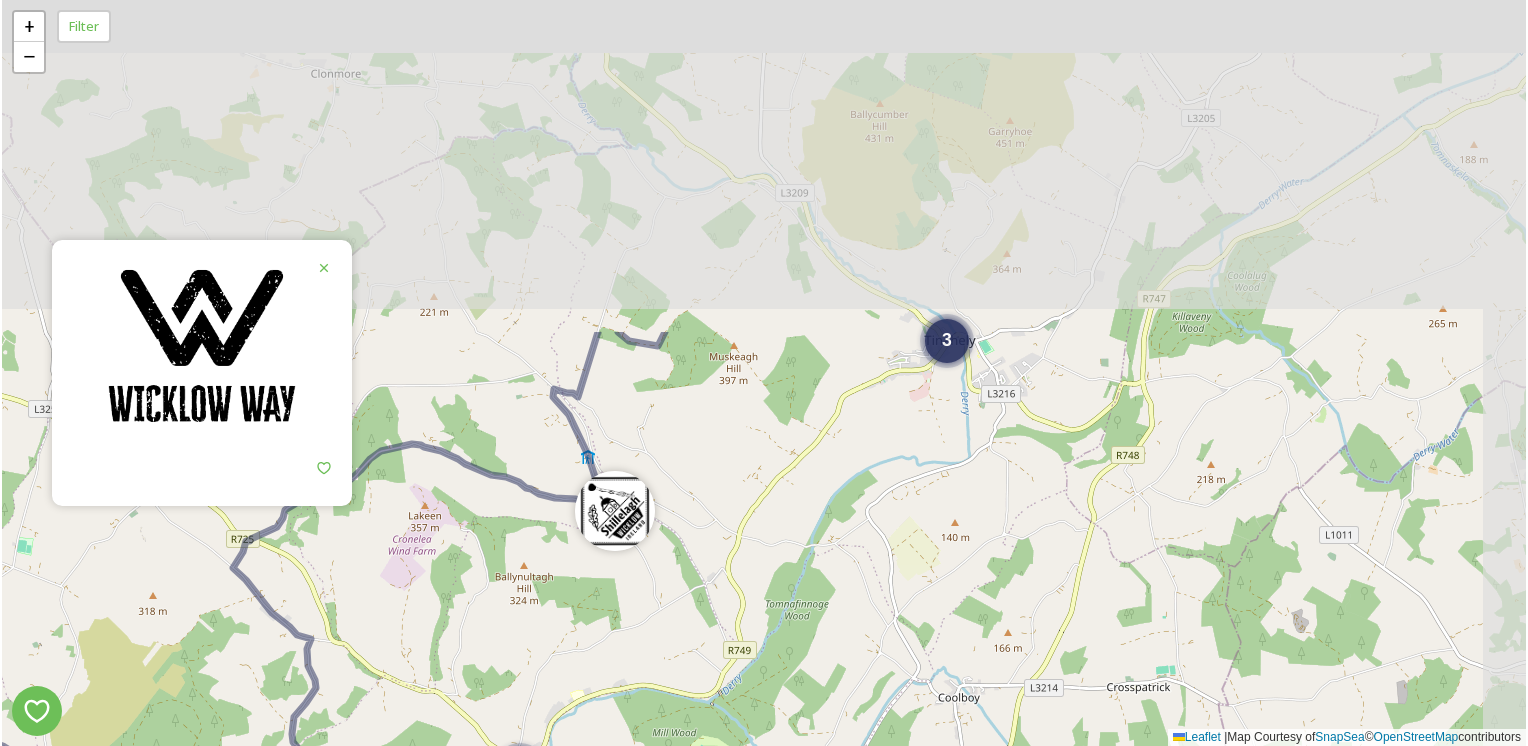 drag, startPoint x: 846, startPoint y: 222, endPoint x: 557, endPoint y: 634, distance: 503.2544 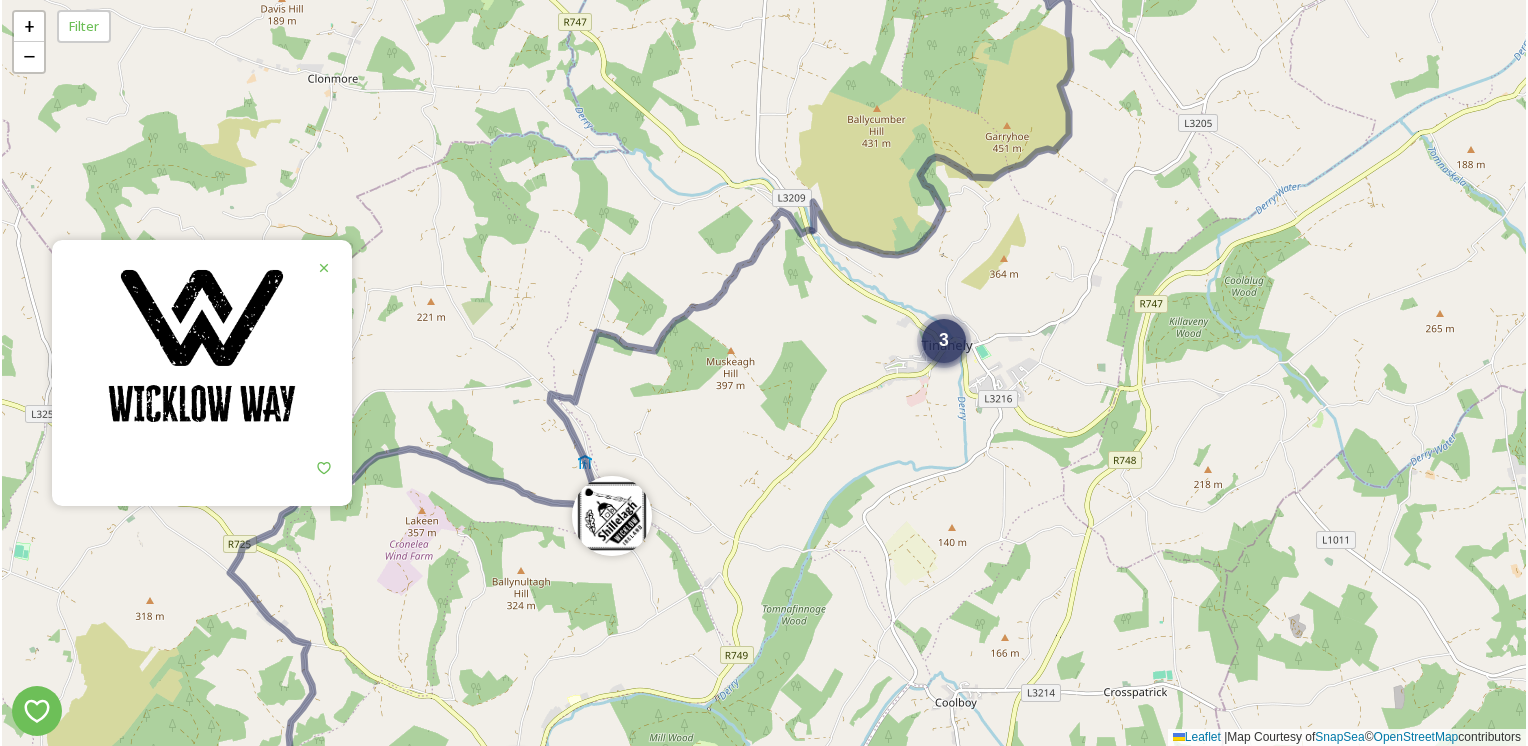 click on "3" at bounding box center [944, 341] 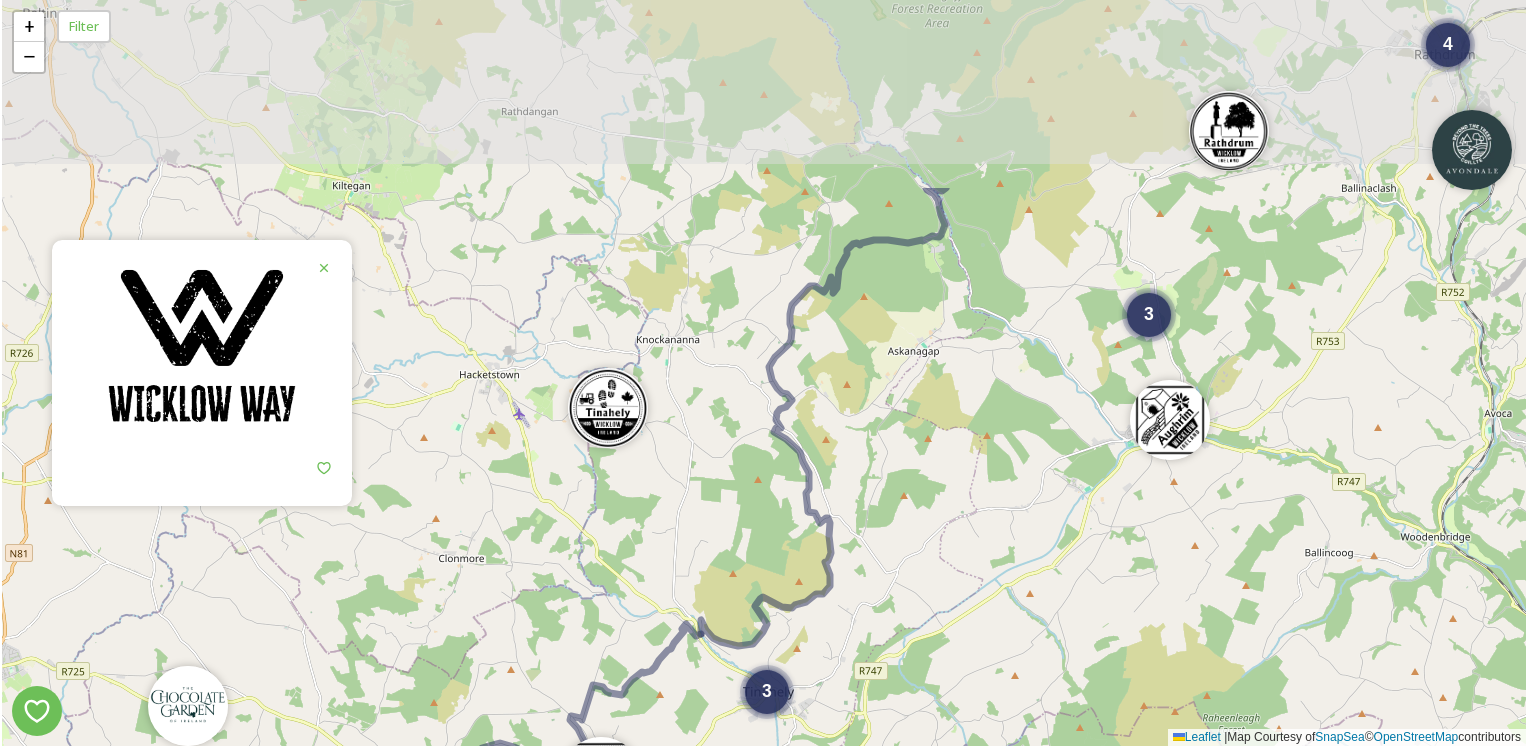drag, startPoint x: 881, startPoint y: 210, endPoint x: 888, endPoint y: 479, distance: 269.09106 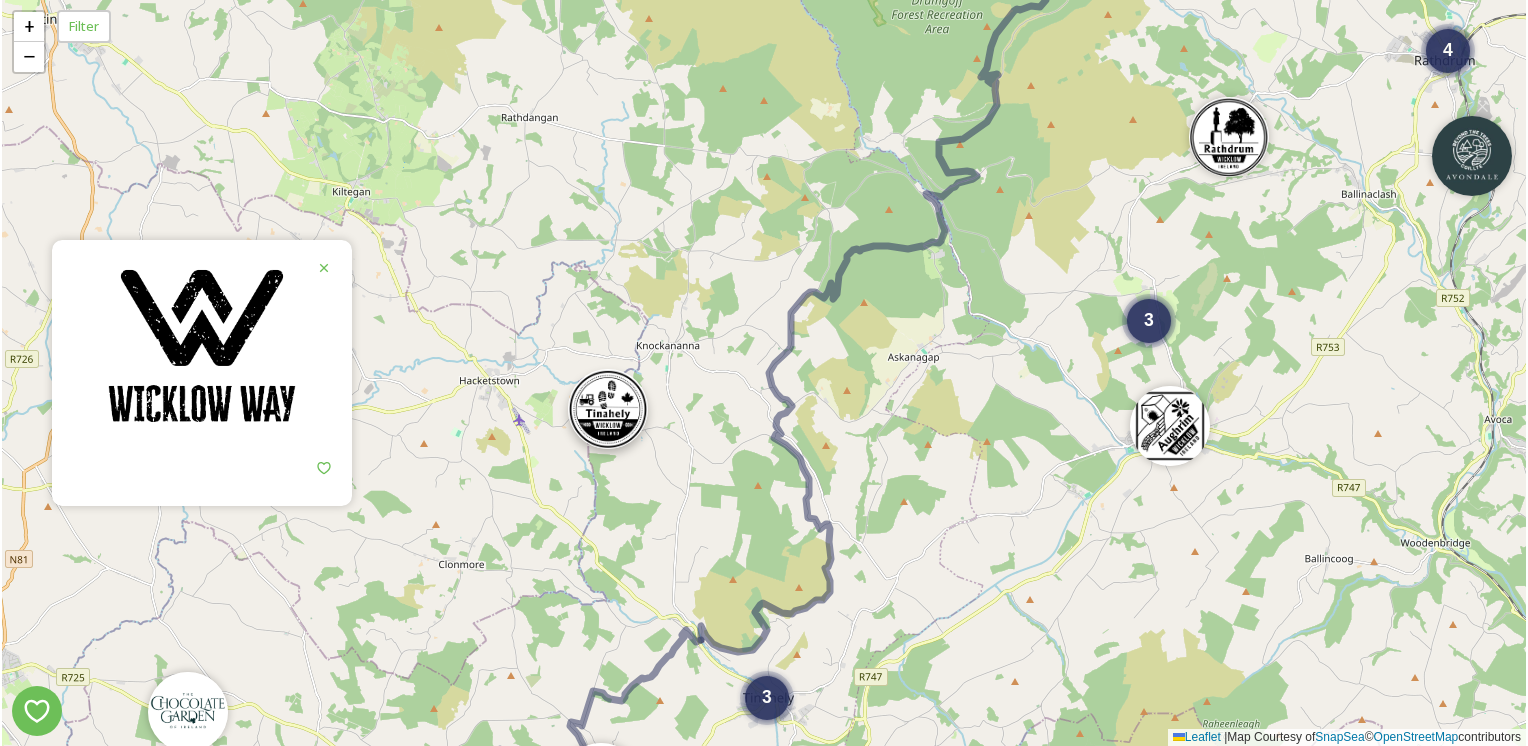click at bounding box center [608, 409] 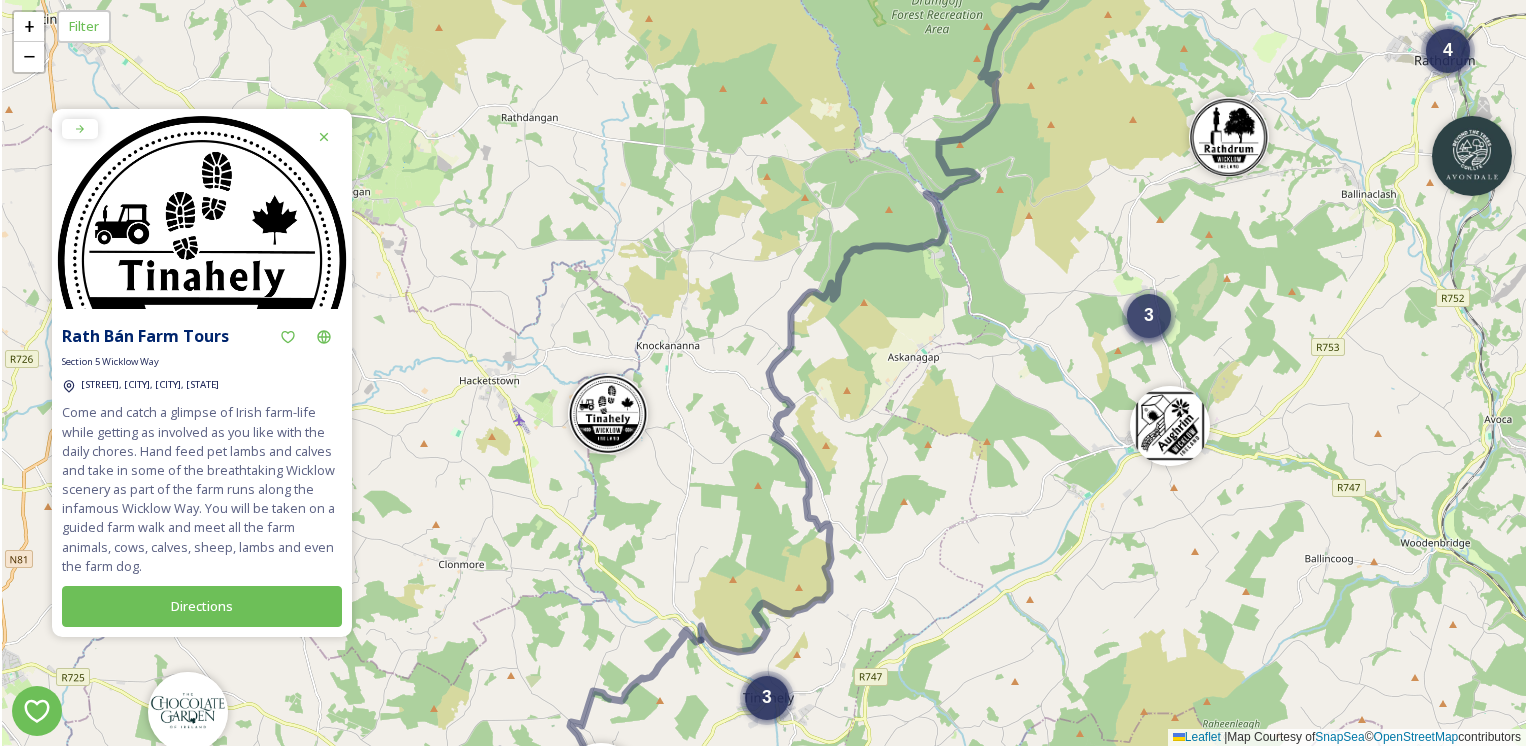 click on "3" at bounding box center [1149, 316] 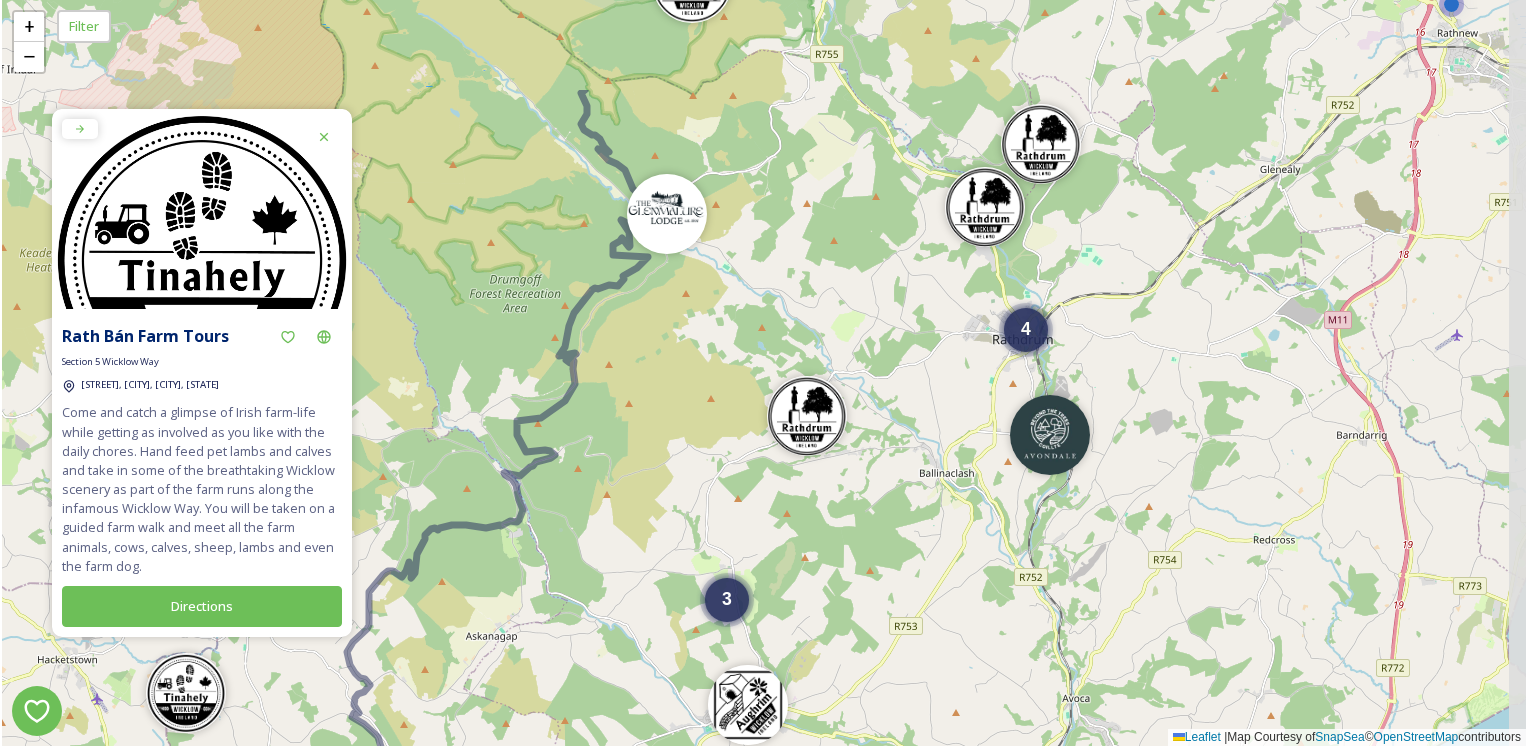 drag, startPoint x: 737, startPoint y: 266, endPoint x: 710, endPoint y: 432, distance: 168.18144 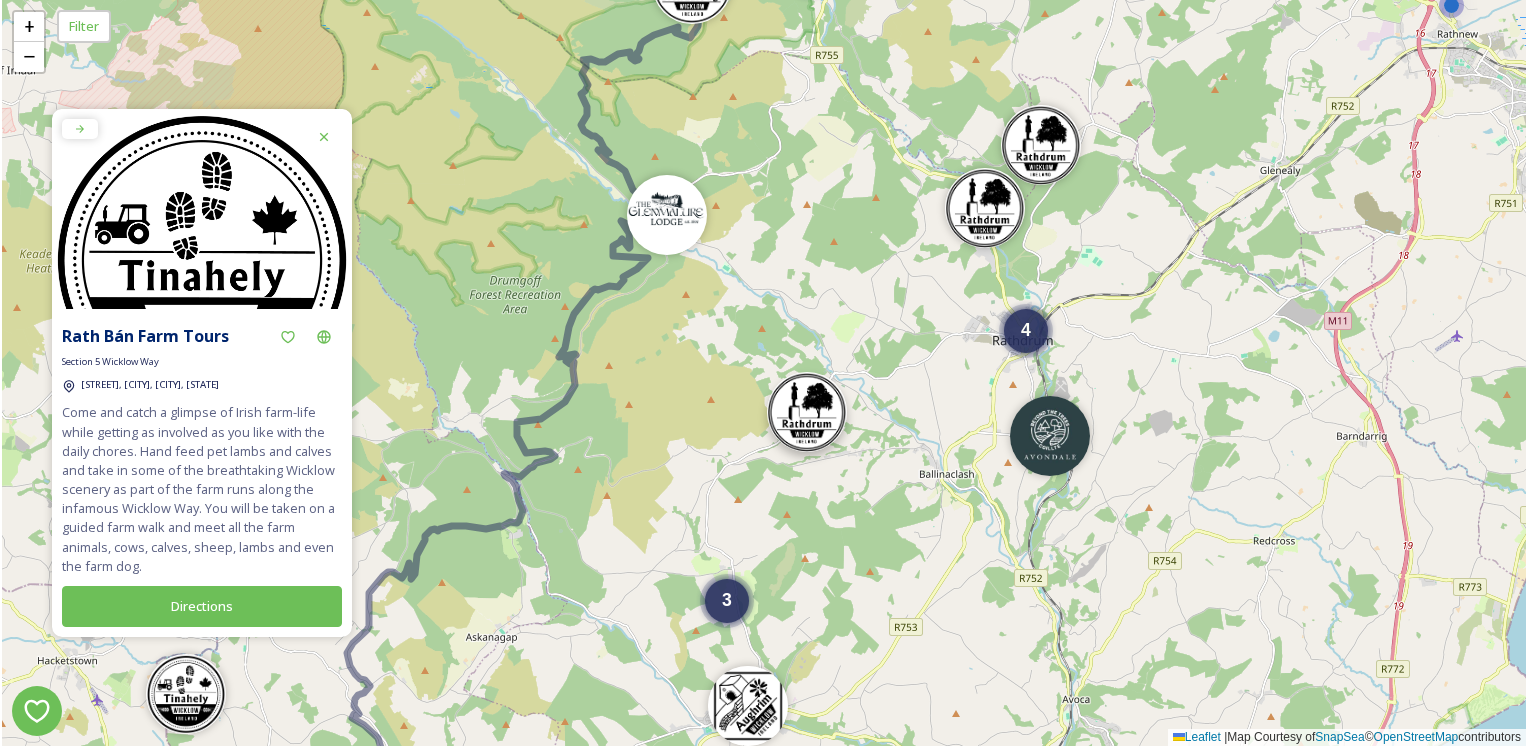 click at bounding box center [807, 412] 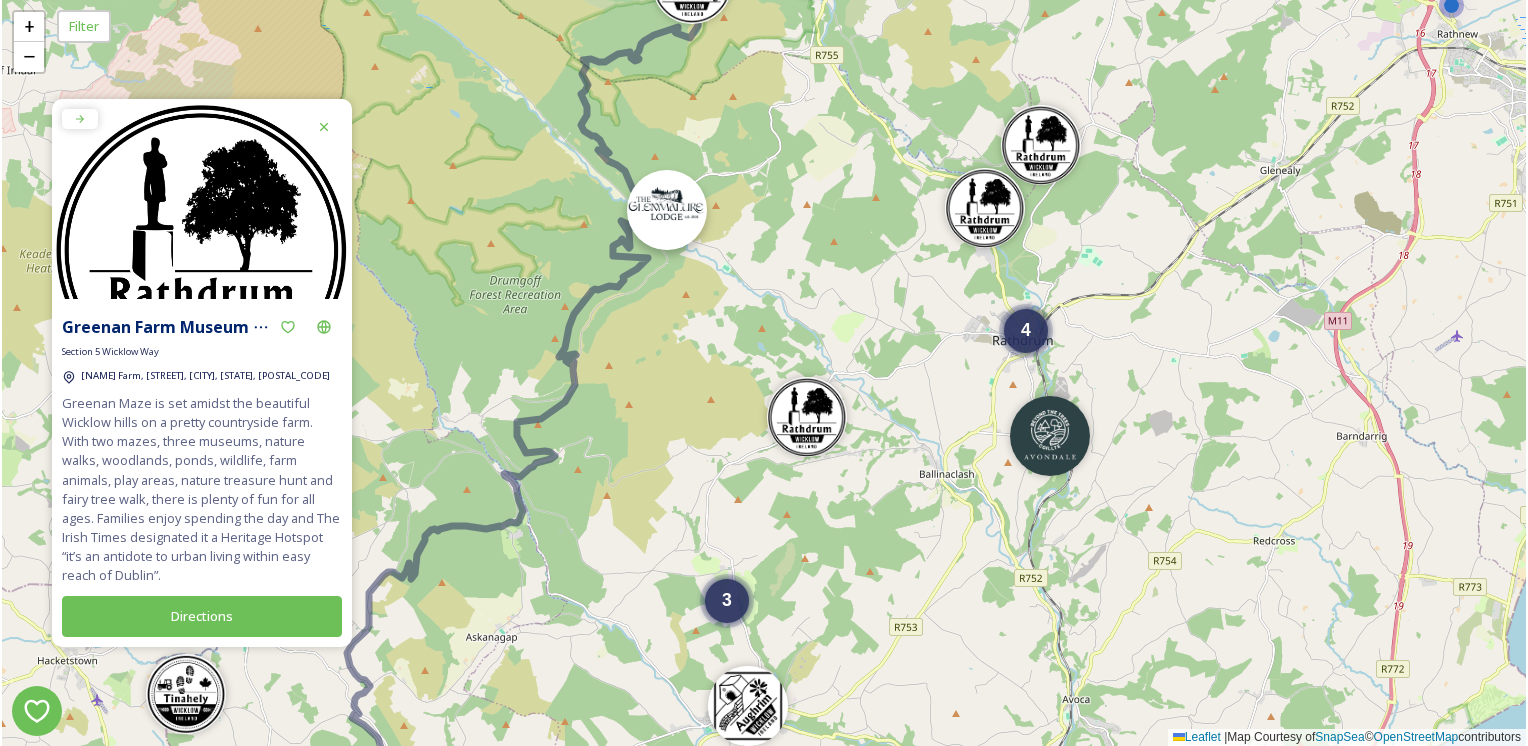 click at bounding box center [667, 210] 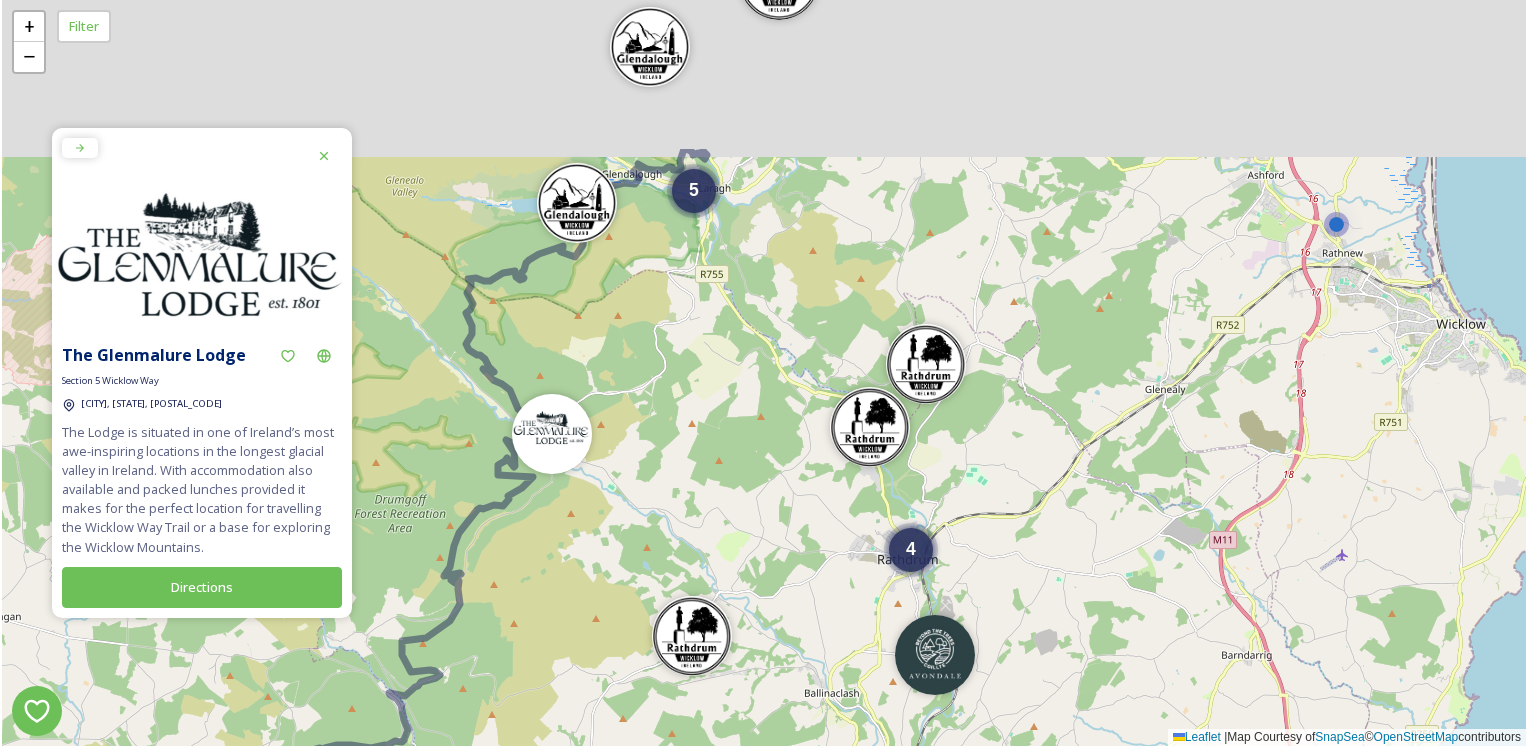 drag, startPoint x: 848, startPoint y: 220, endPoint x: 728, endPoint y: 455, distance: 263.8655 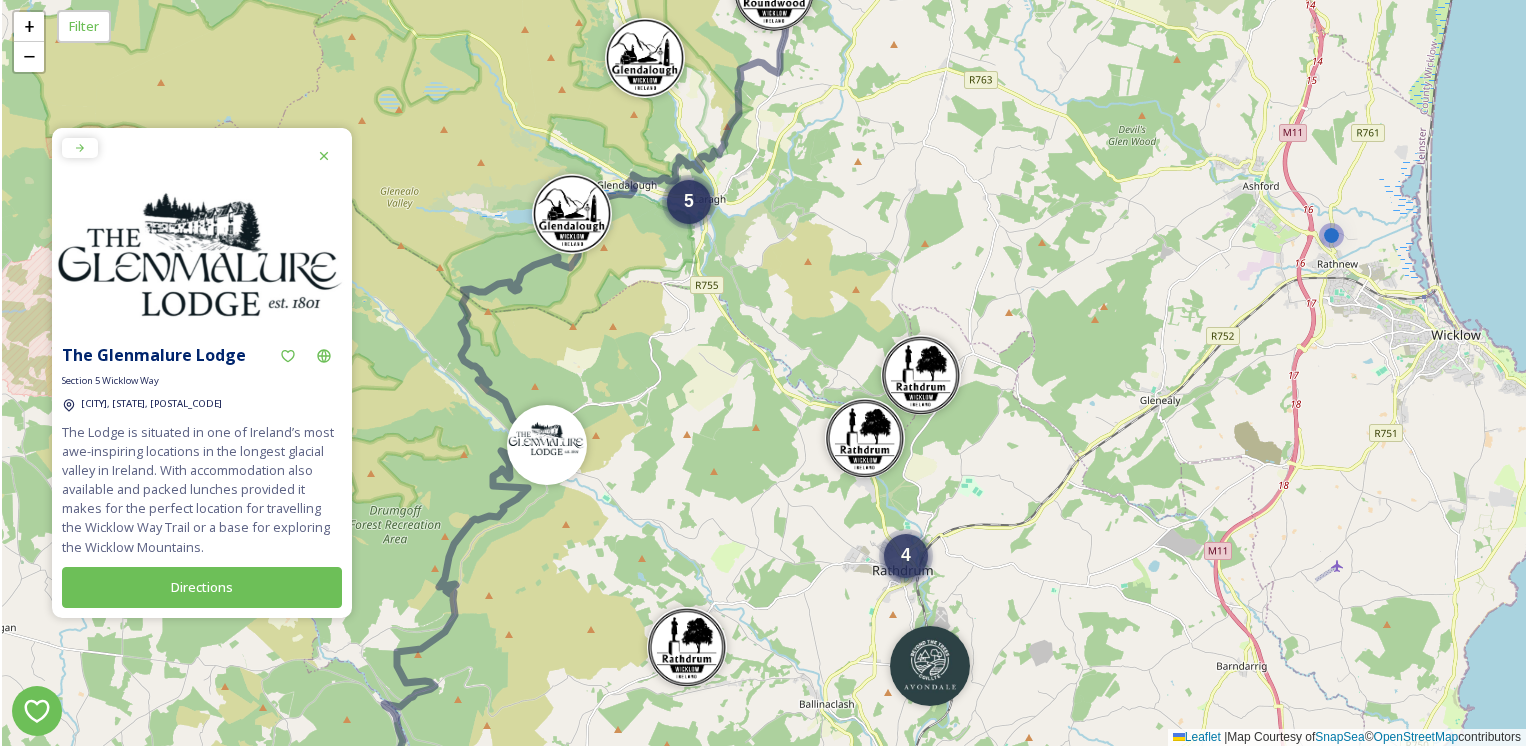 click on "4" at bounding box center (906, 555) 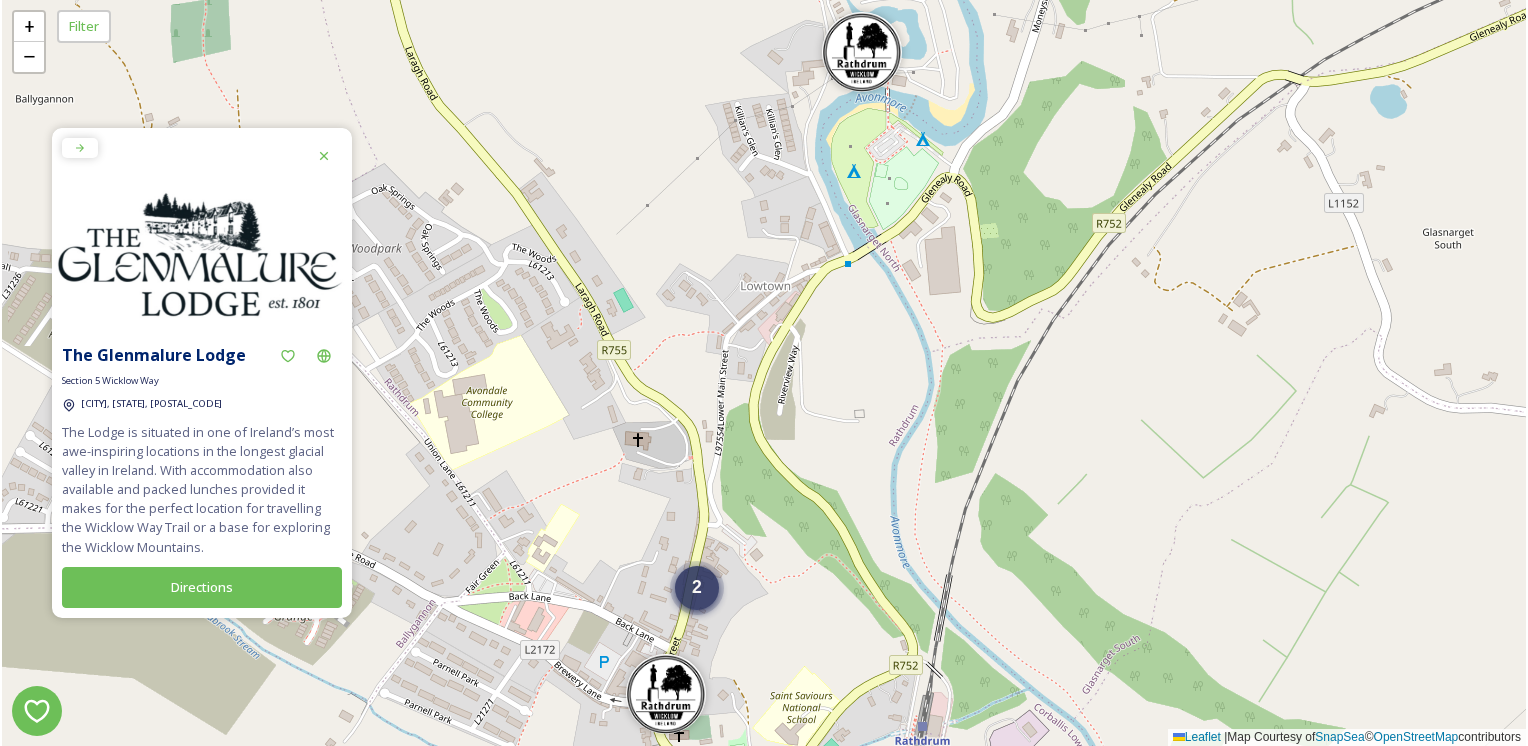 click on "2" at bounding box center [697, 587] 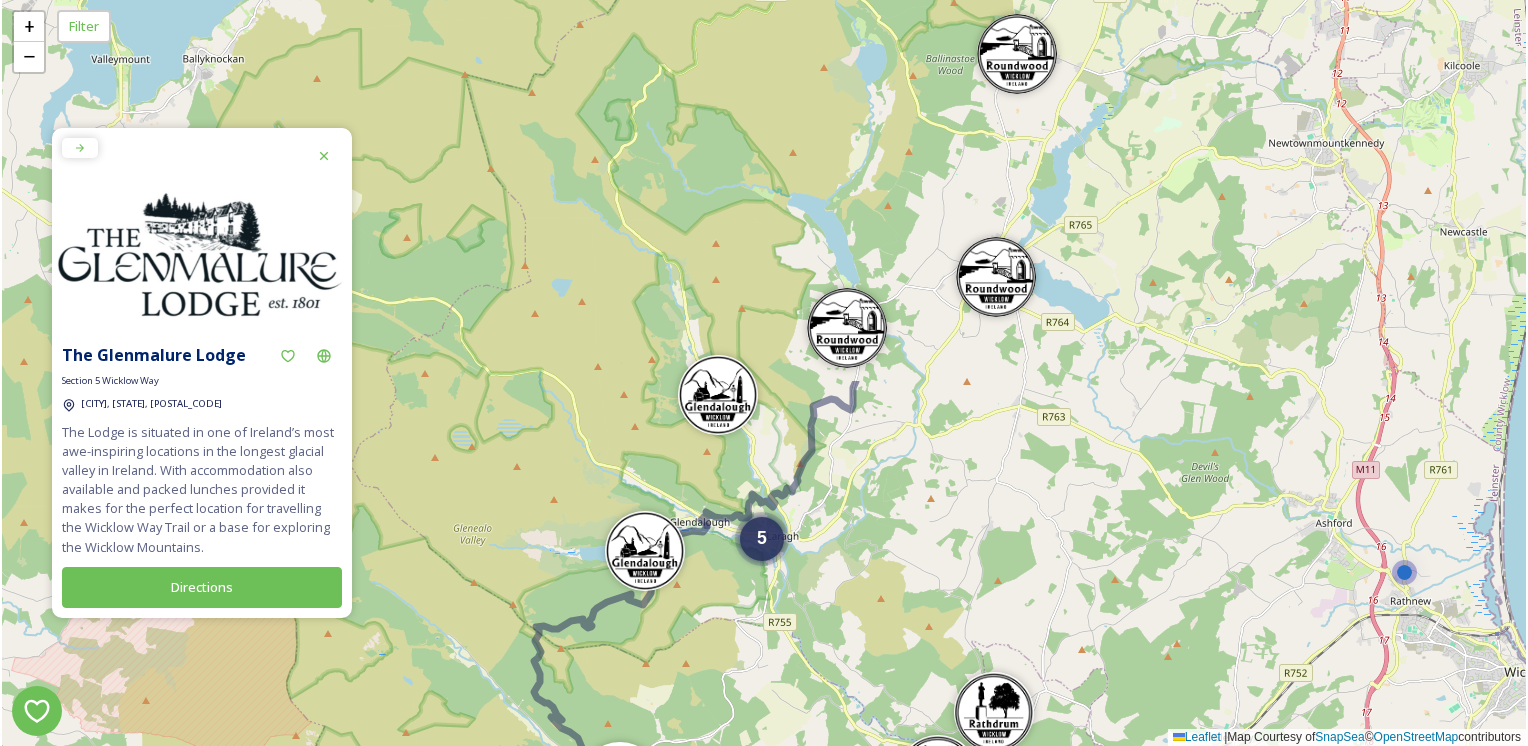 drag, startPoint x: 534, startPoint y: 317, endPoint x: 860, endPoint y: 769, distance: 557.29706 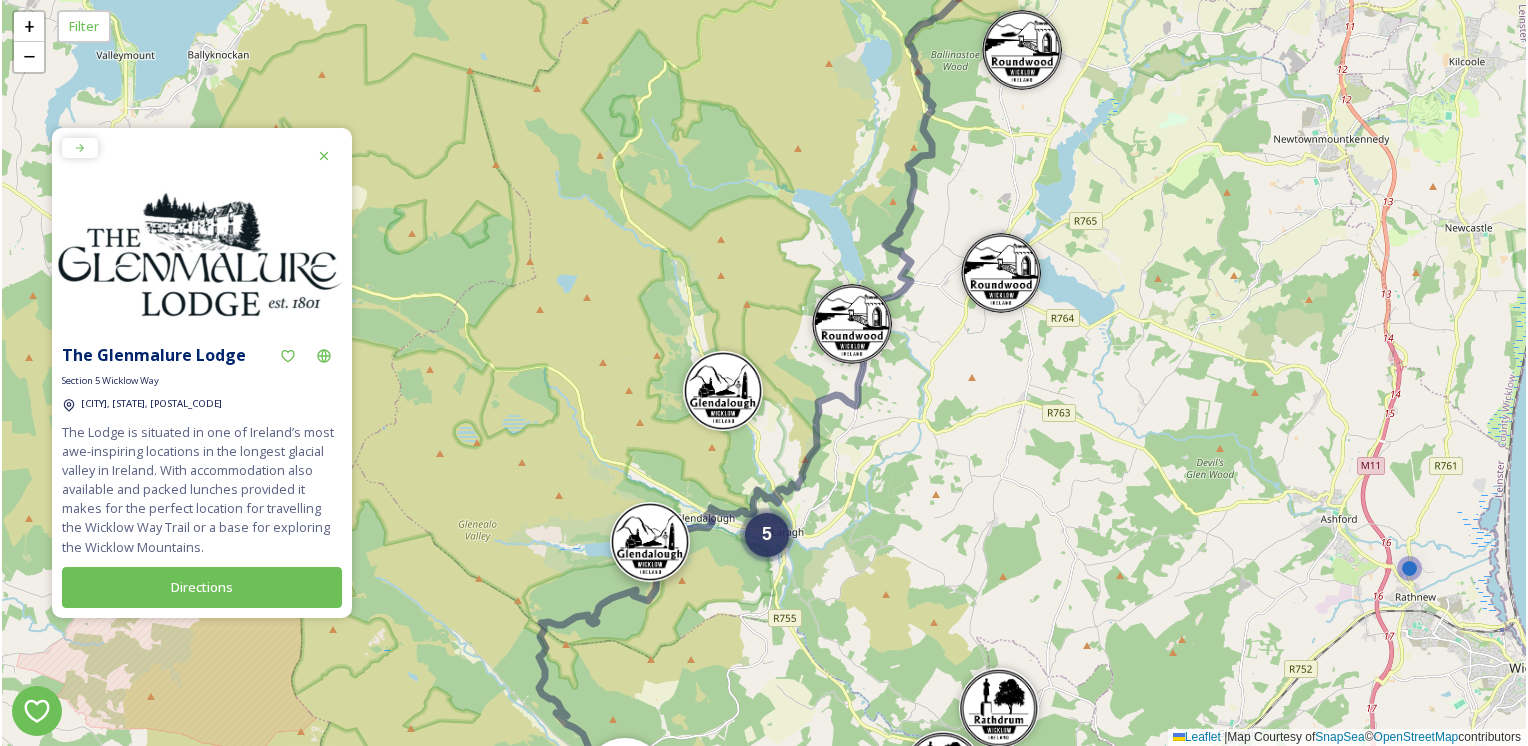 click at bounding box center (650, 542) 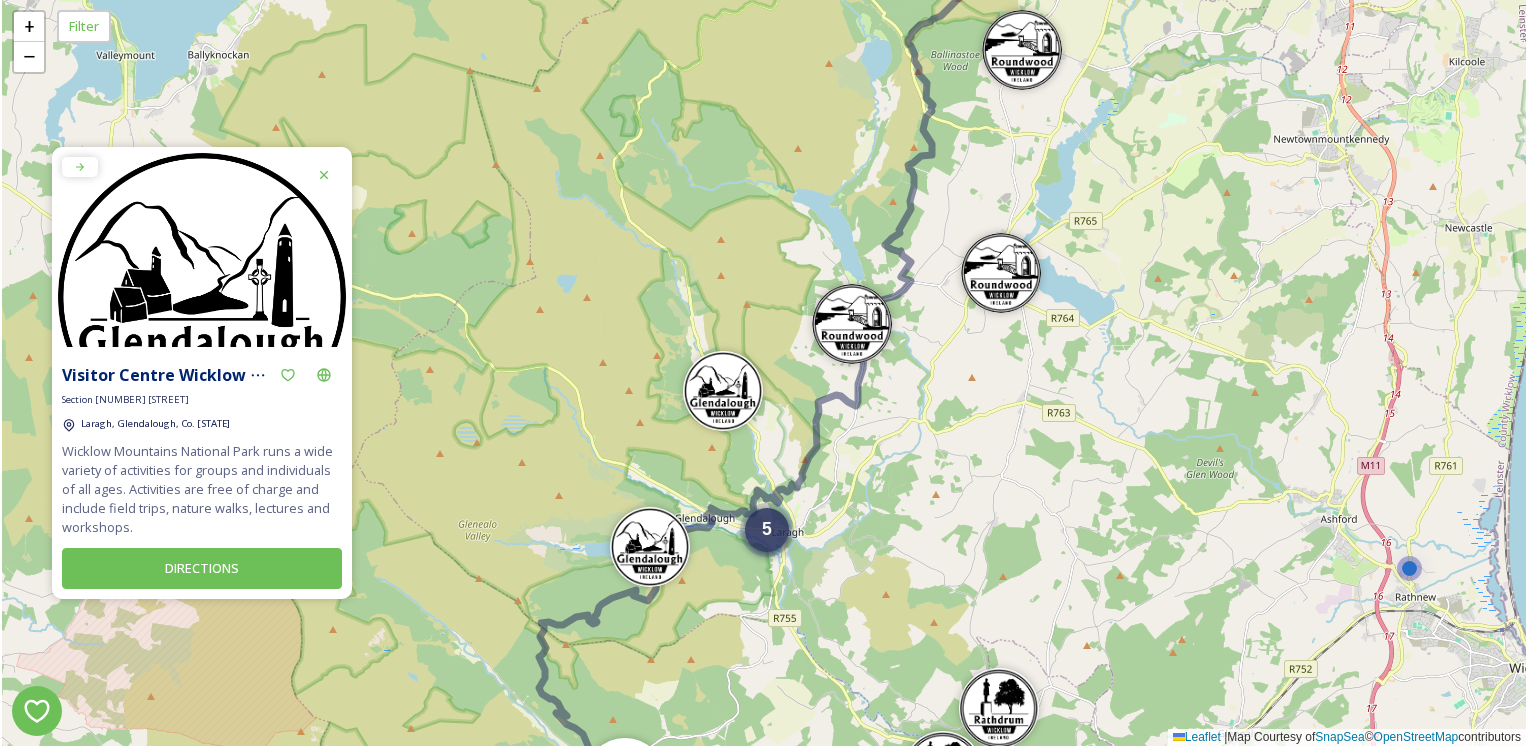 click on "5" at bounding box center (767, 529) 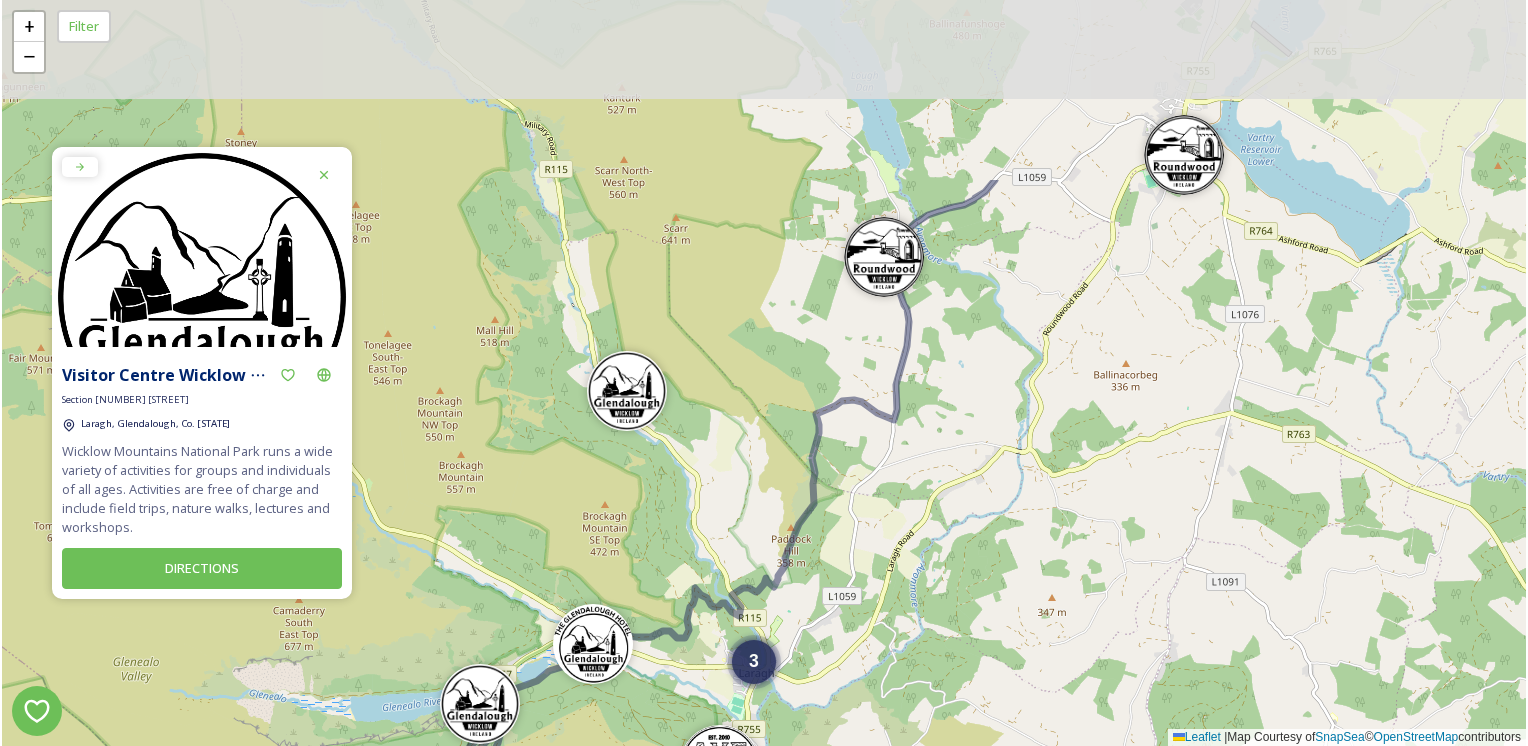 drag, startPoint x: 877, startPoint y: 295, endPoint x: 811, endPoint y: 556, distance: 269.2155 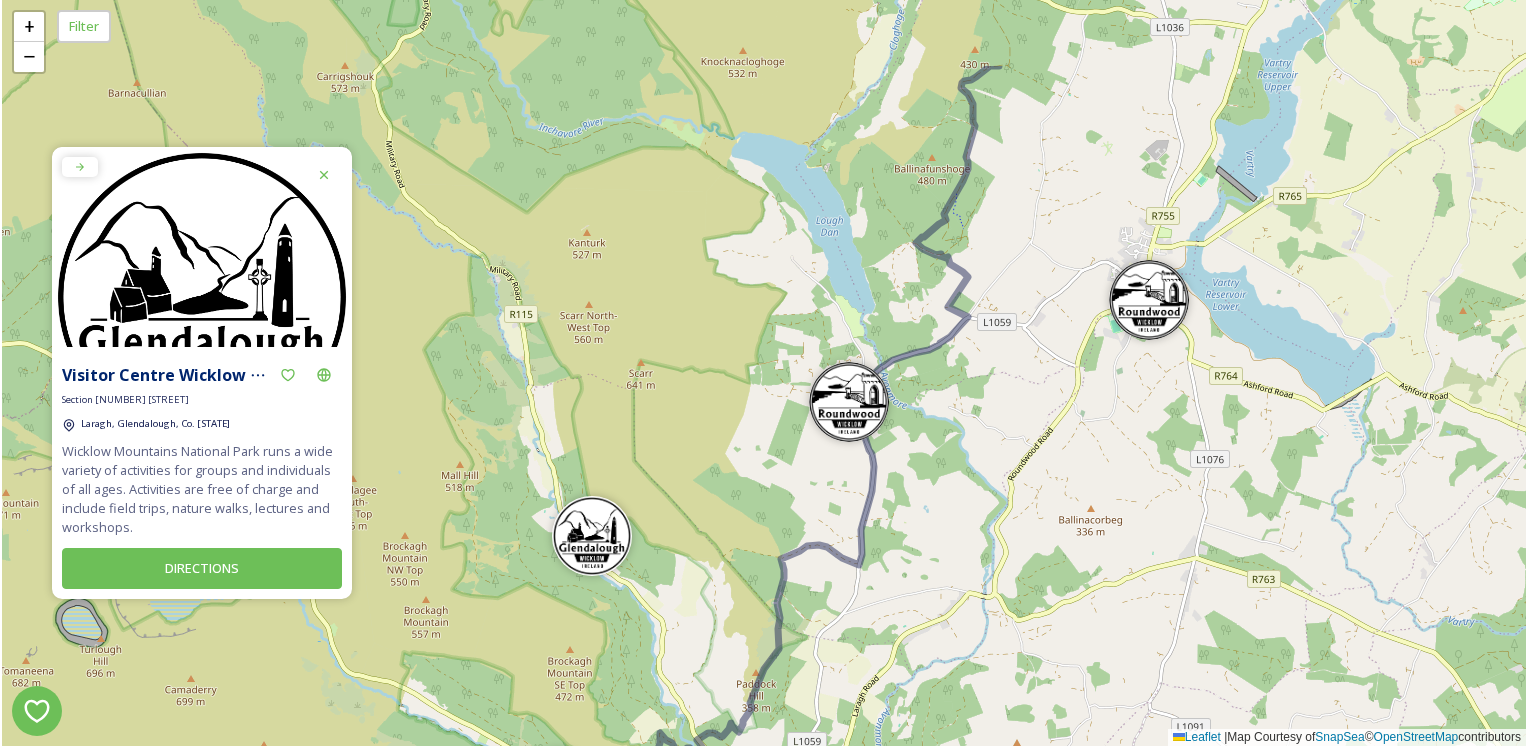 drag, startPoint x: 999, startPoint y: 380, endPoint x: 945, endPoint y: 570, distance: 197.52469 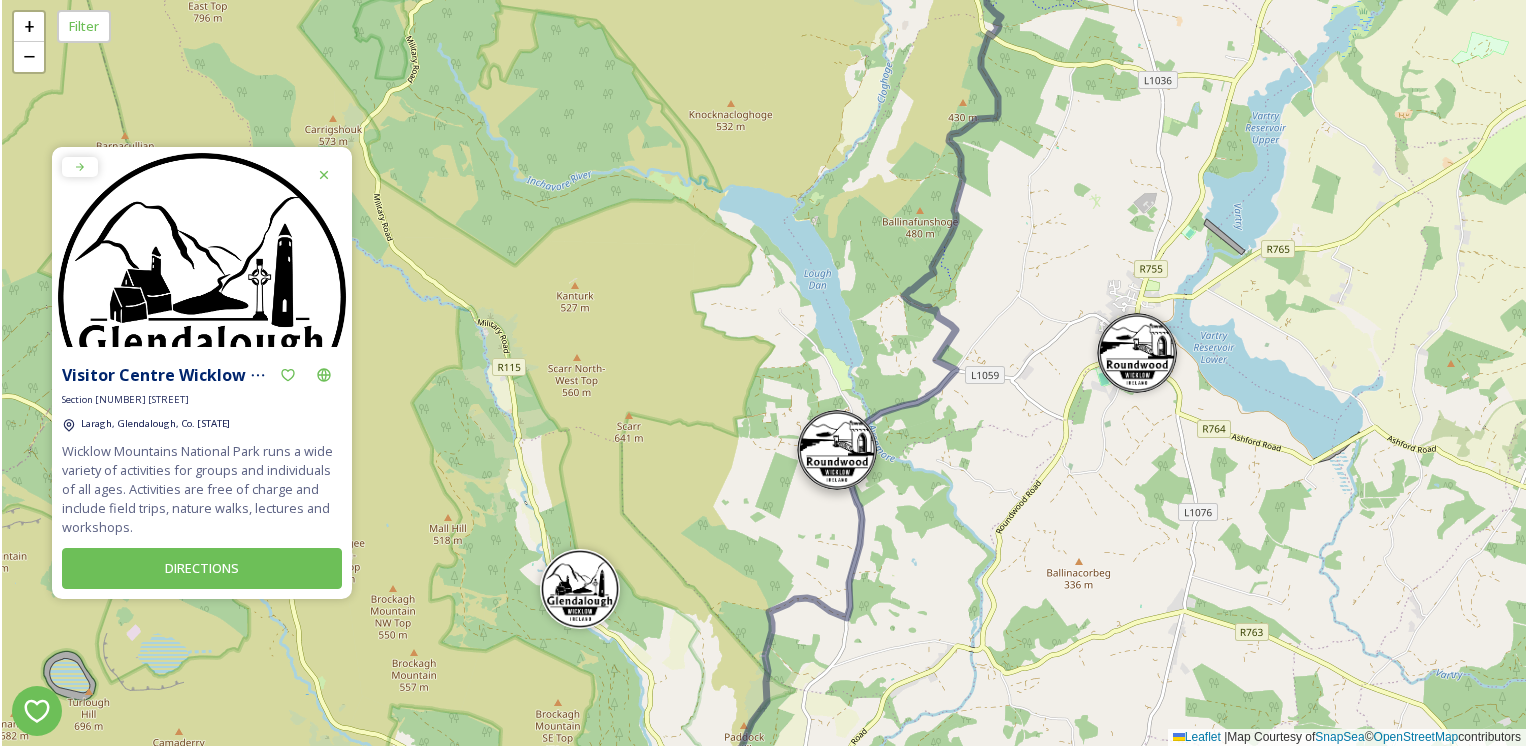 click at bounding box center [837, 450] 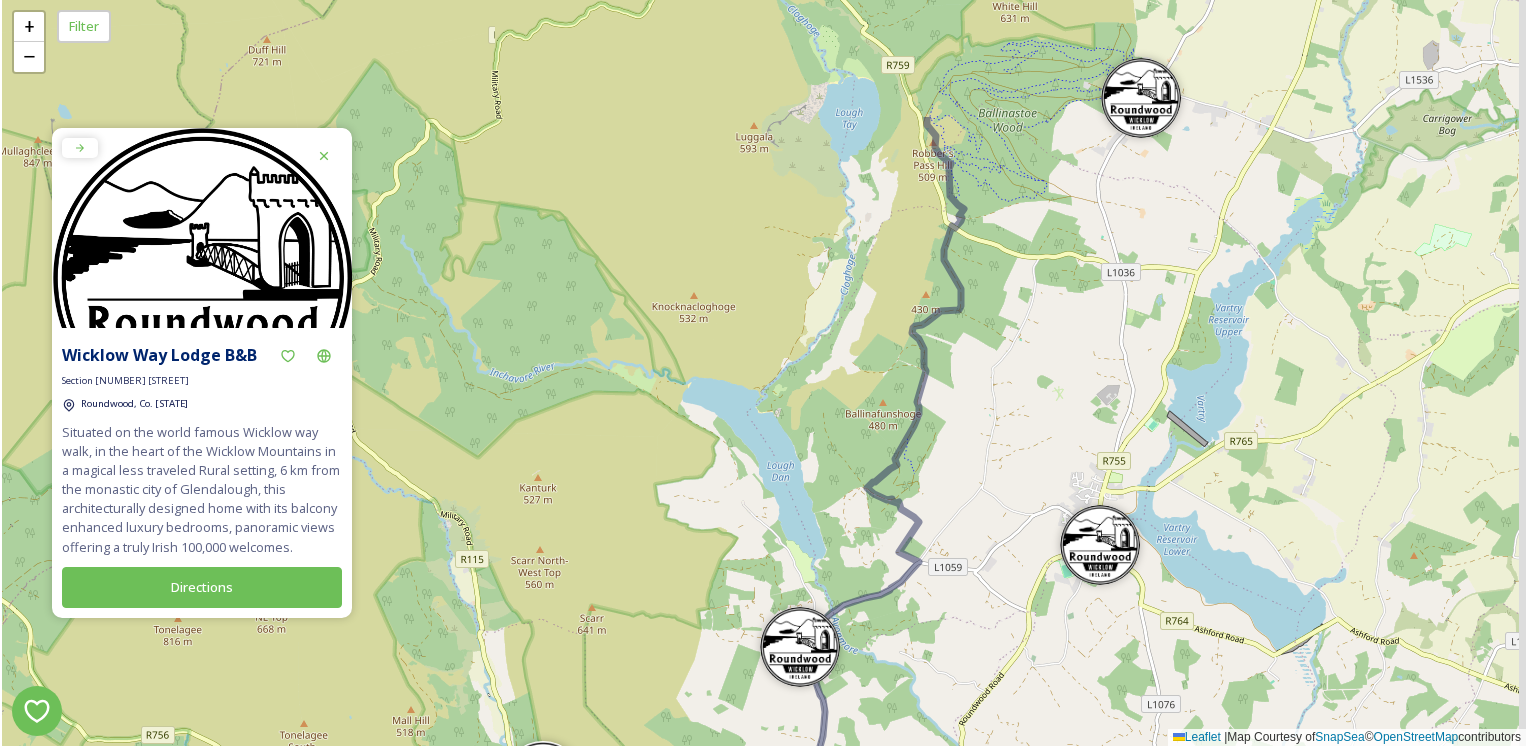 drag, startPoint x: 1000, startPoint y: 382, endPoint x: 954, endPoint y: 622, distance: 244.36858 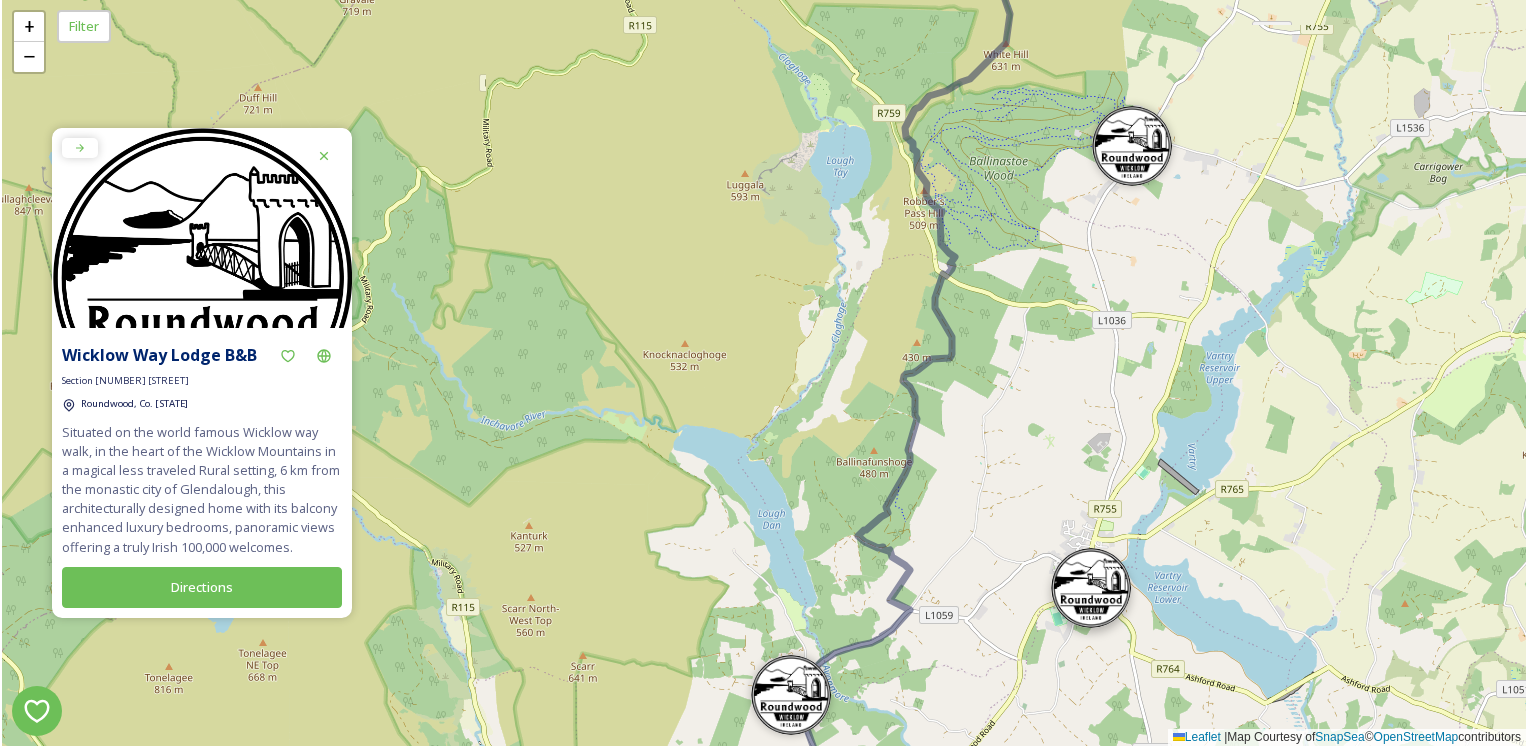 click at bounding box center [1091, 588] 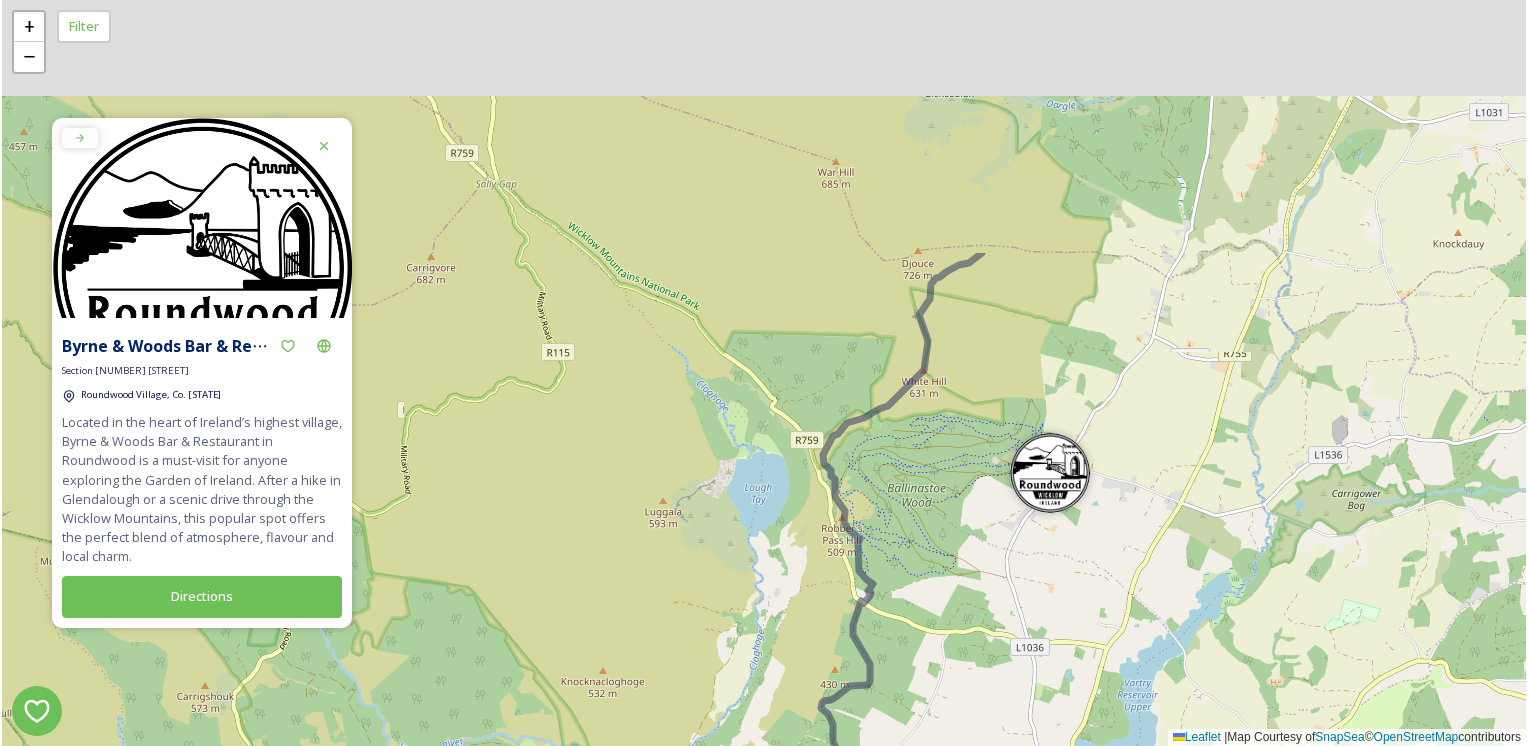 drag, startPoint x: 1036, startPoint y: 374, endPoint x: 946, endPoint y: 733, distance: 370.10944 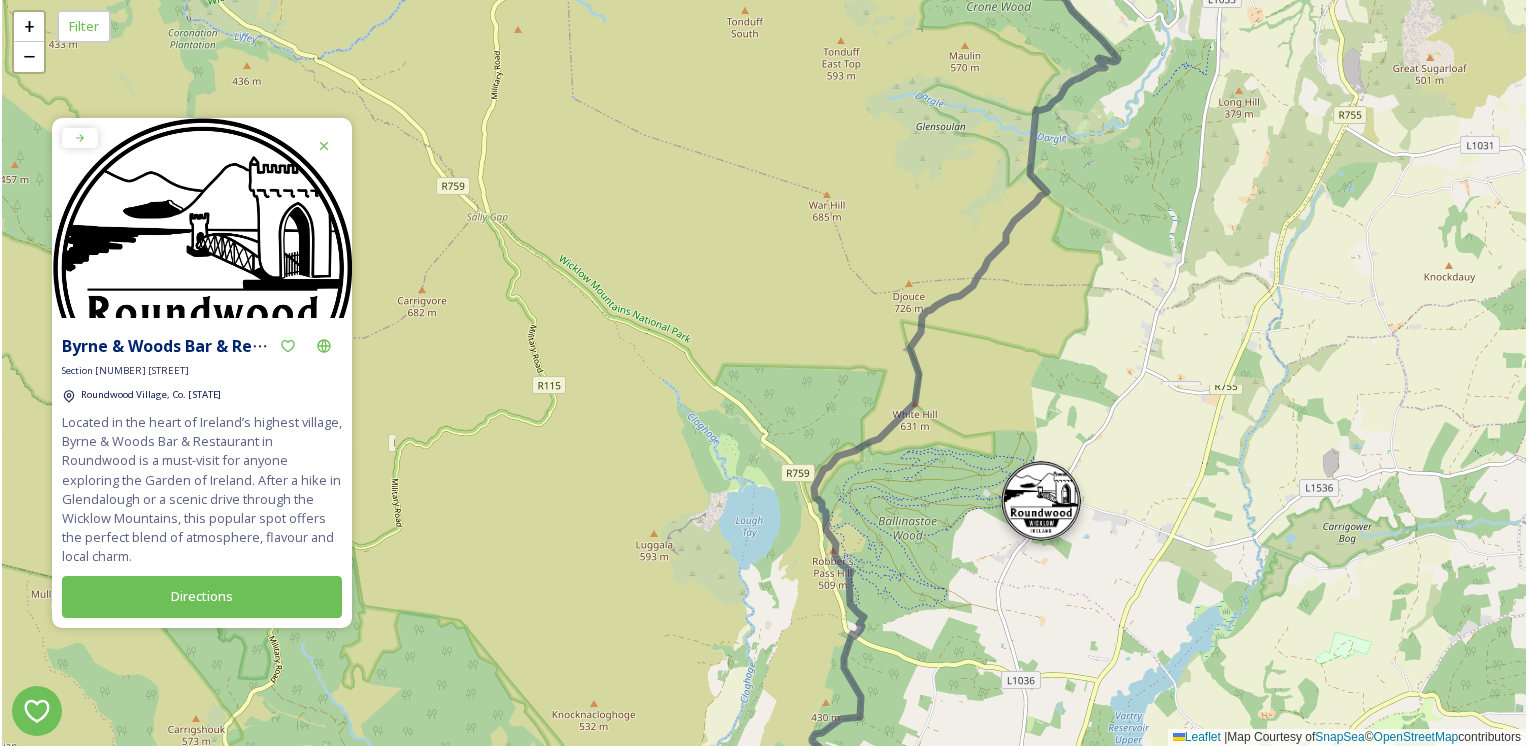 click at bounding box center [1041, 501] 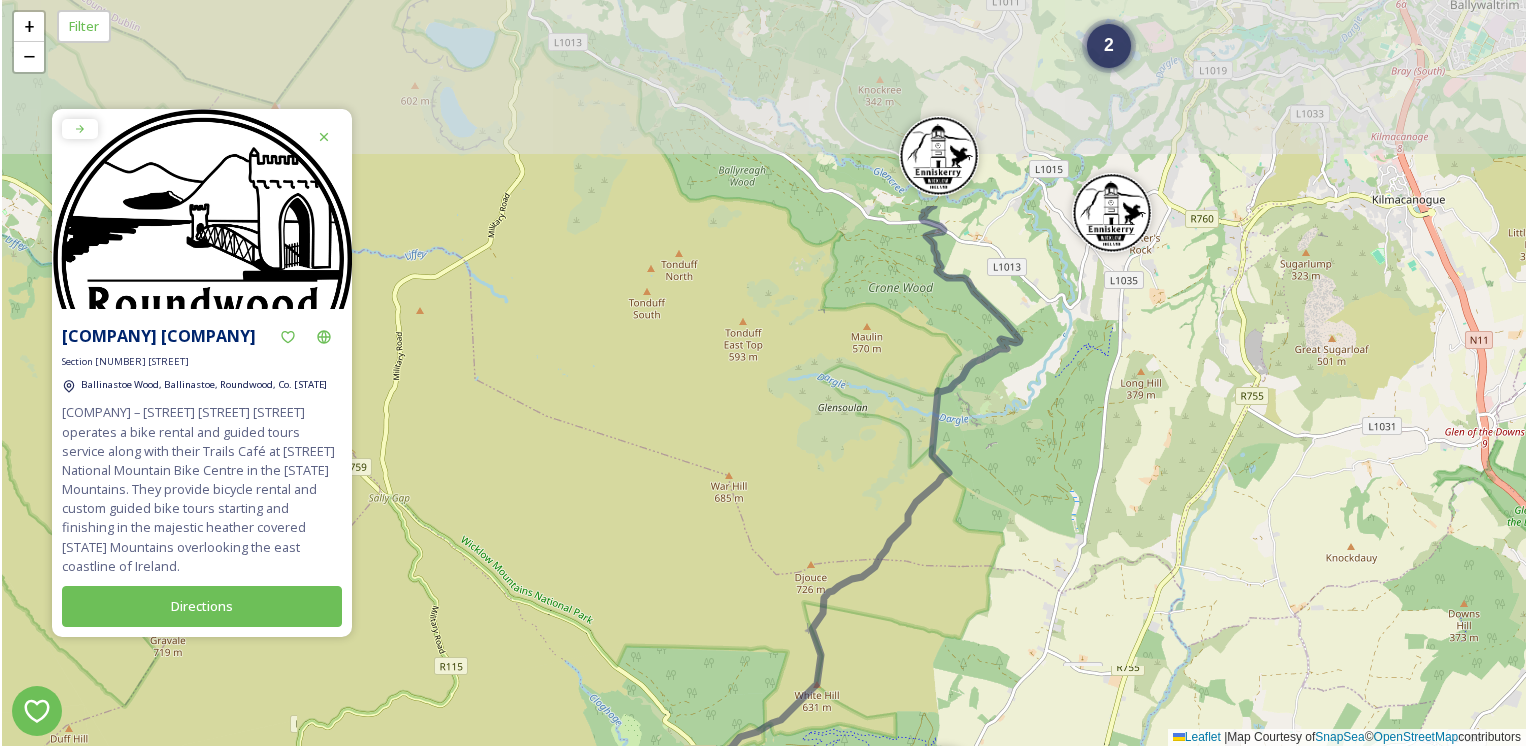 drag, startPoint x: 941, startPoint y: 508, endPoint x: 843, endPoint y: 789, distance: 297.59872 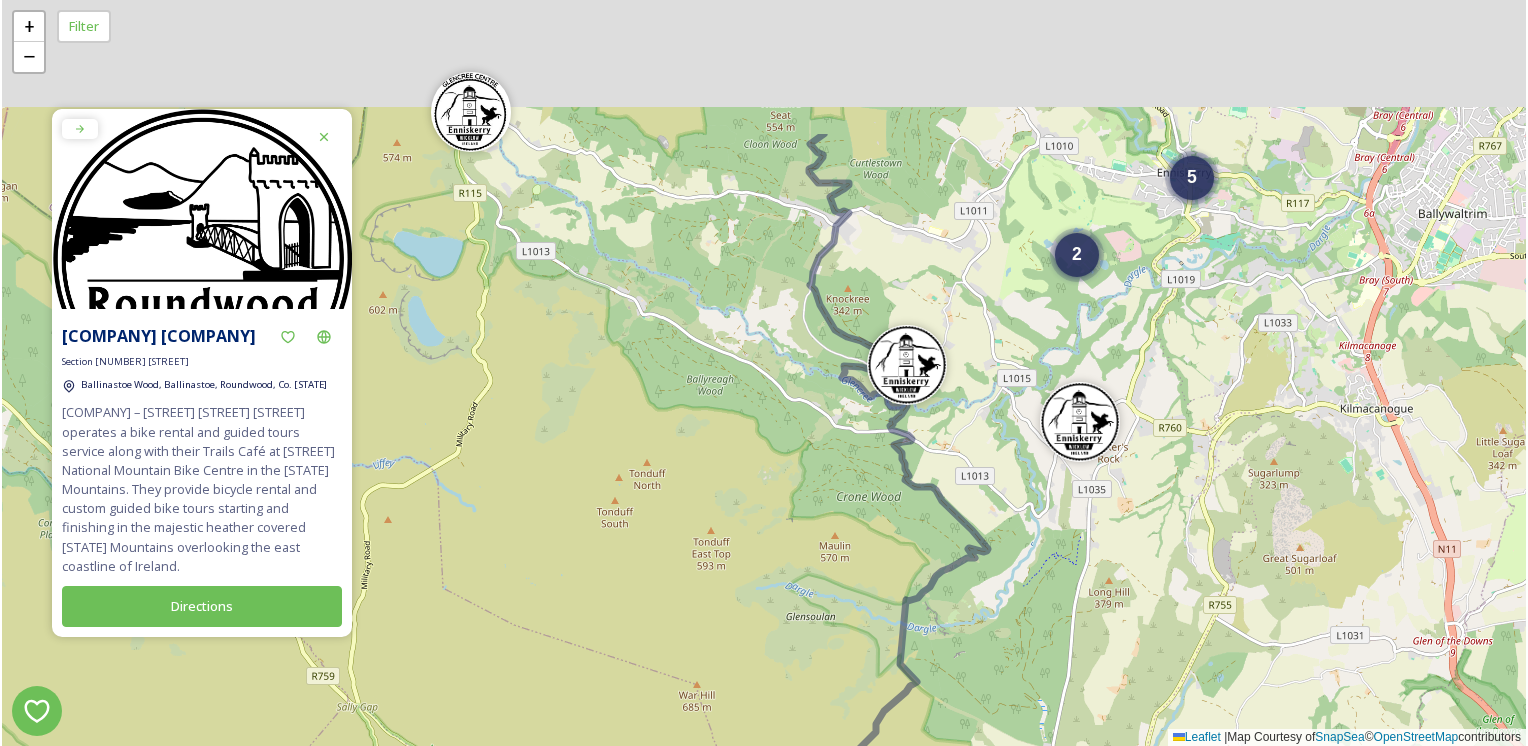drag, startPoint x: 1022, startPoint y: 434, endPoint x: 976, endPoint y: 703, distance: 272.90475 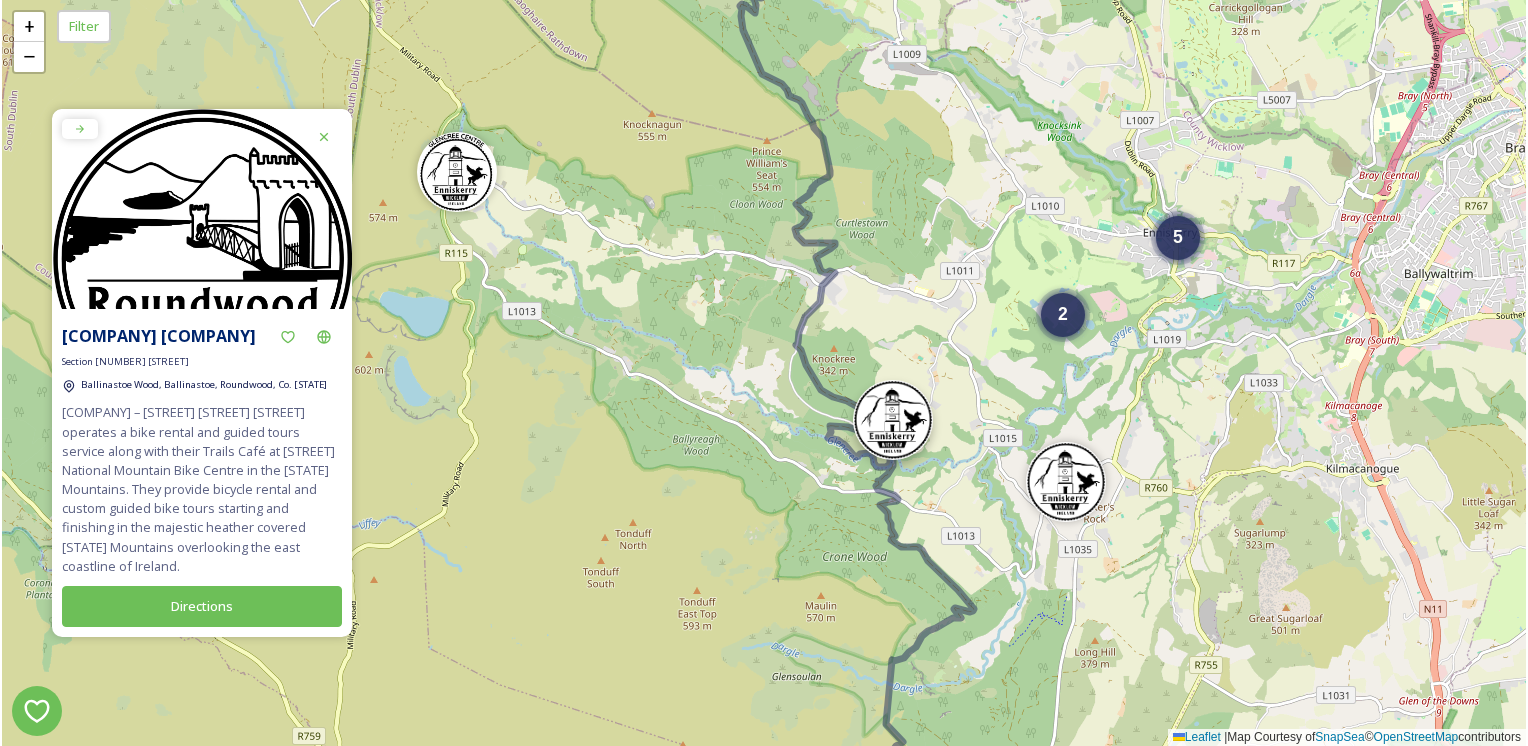 click at bounding box center (893, 420) 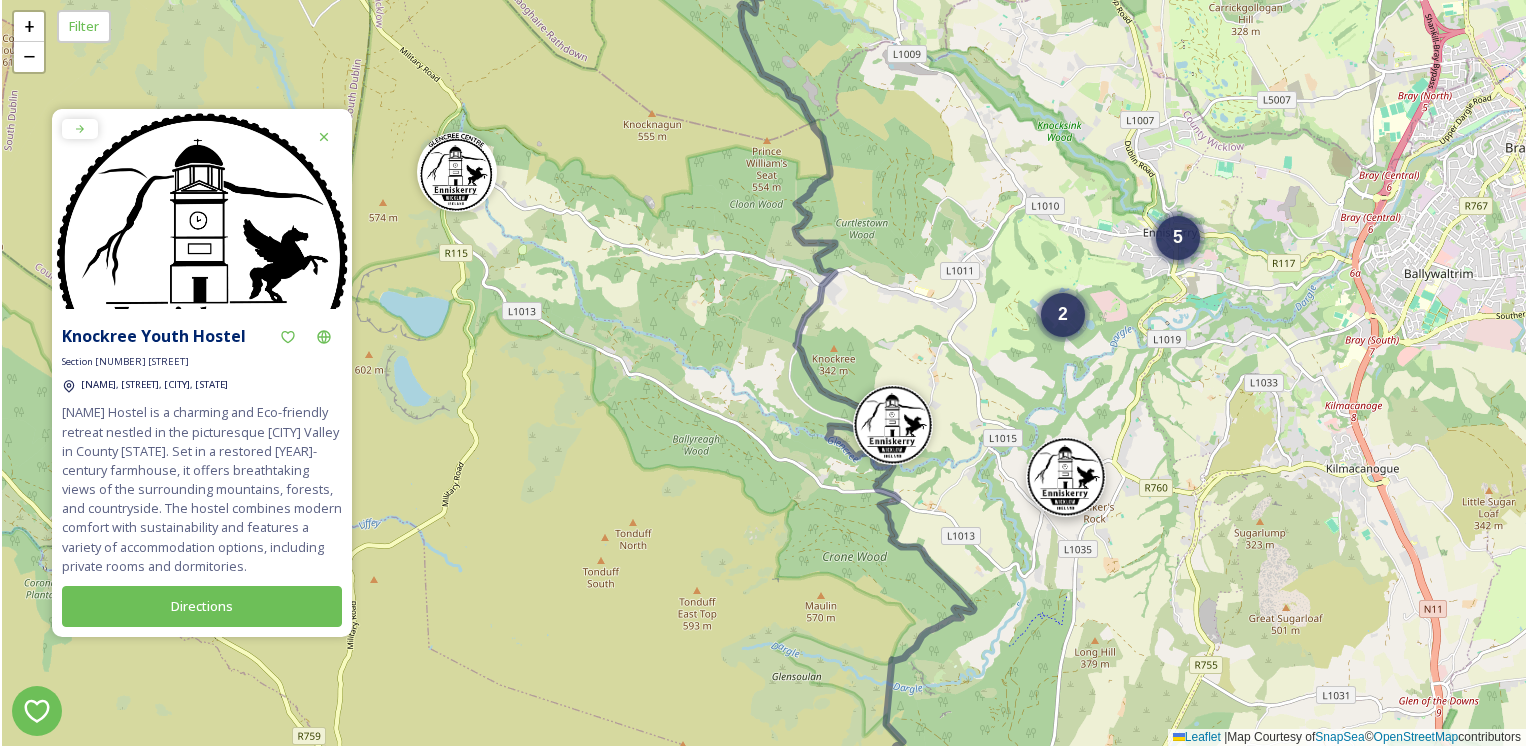 click at bounding box center (1066, 477) 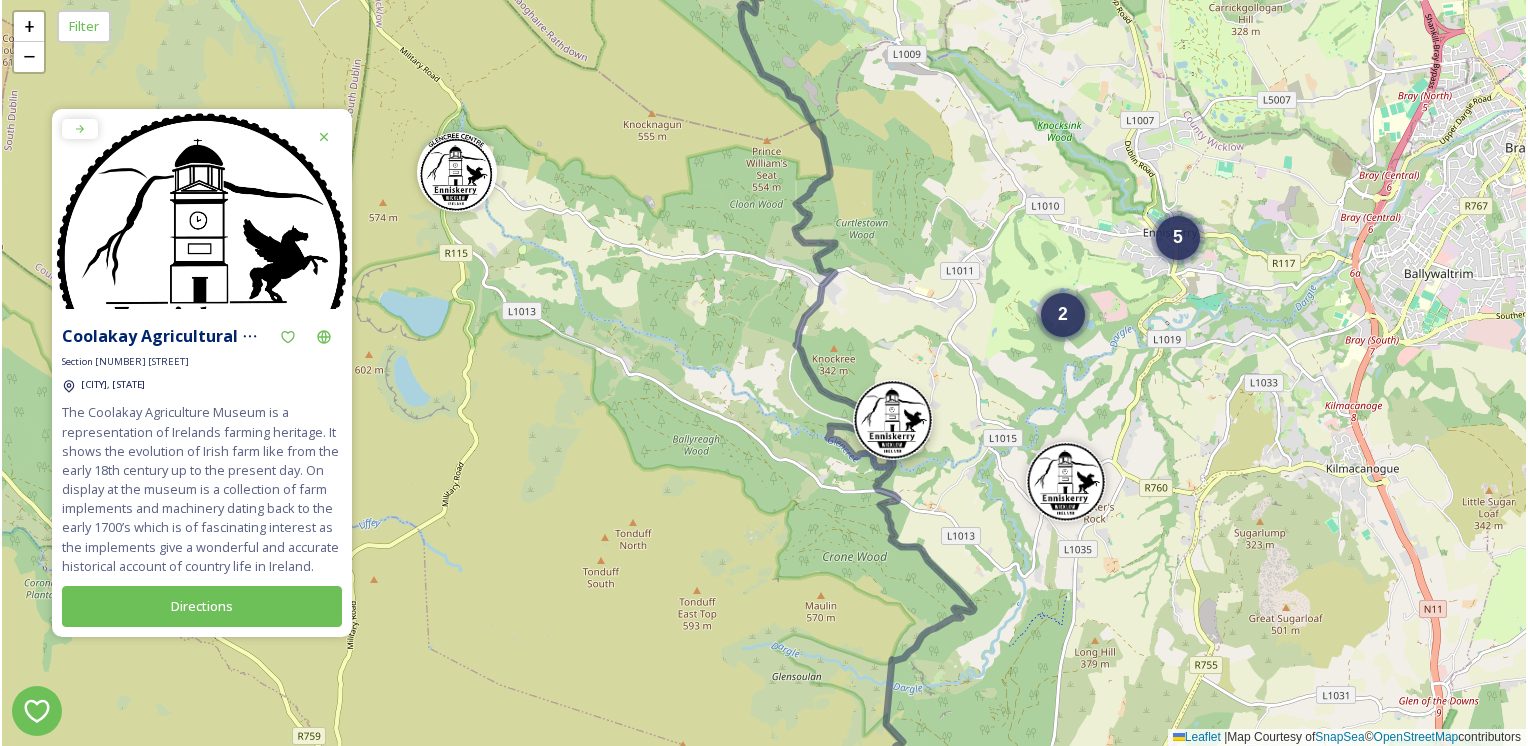 click at bounding box center (893, 420) 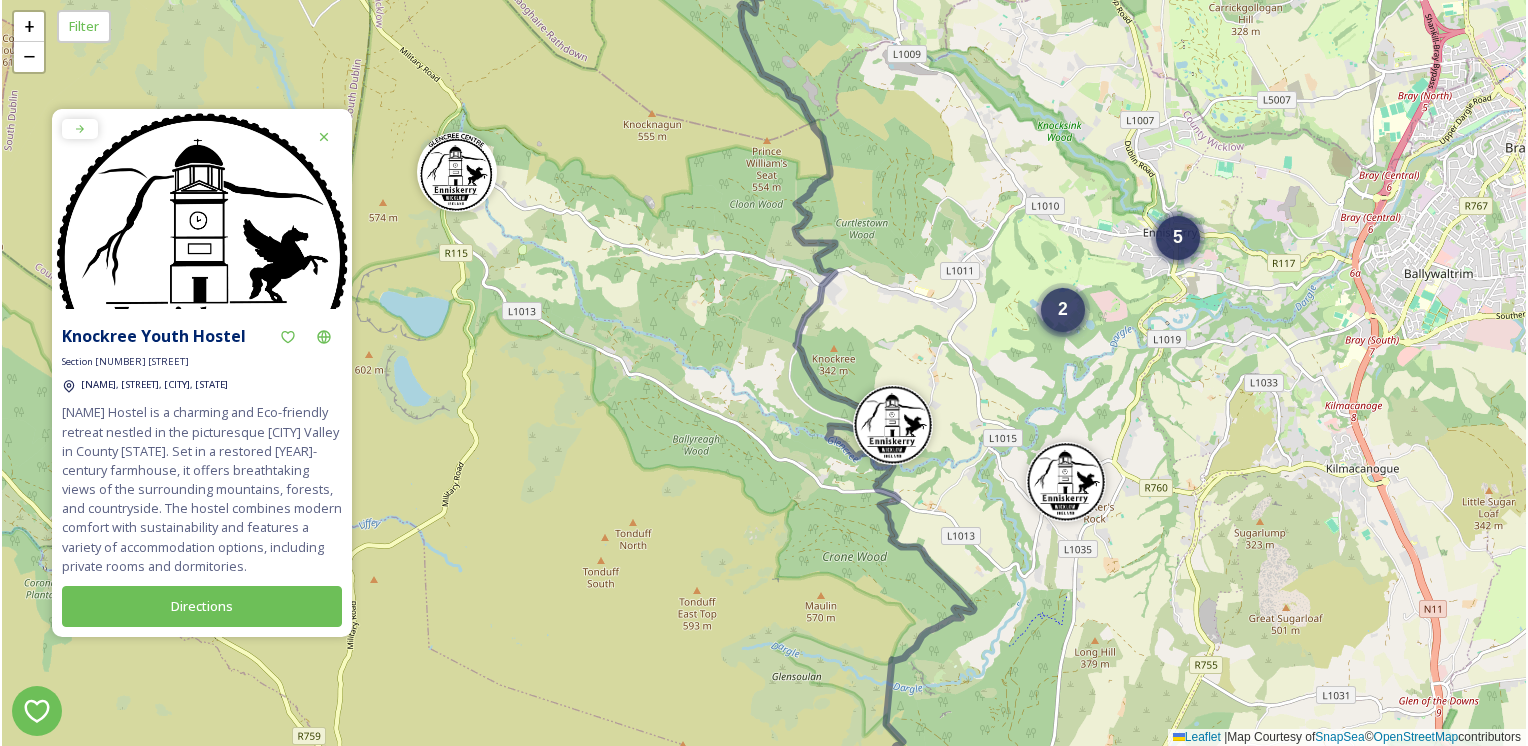 click on "2" at bounding box center (1063, 309) 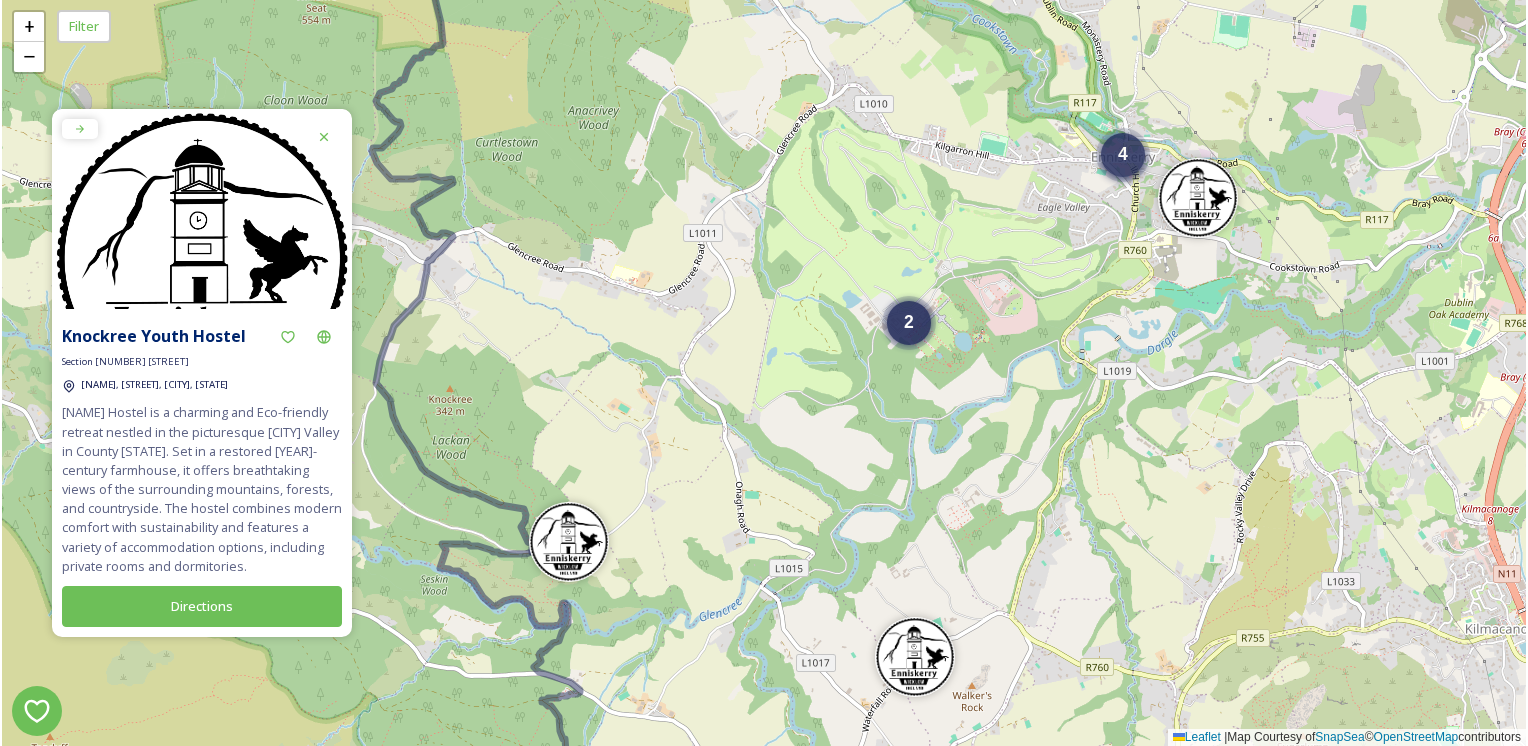 click on "4" at bounding box center [1123, 155] 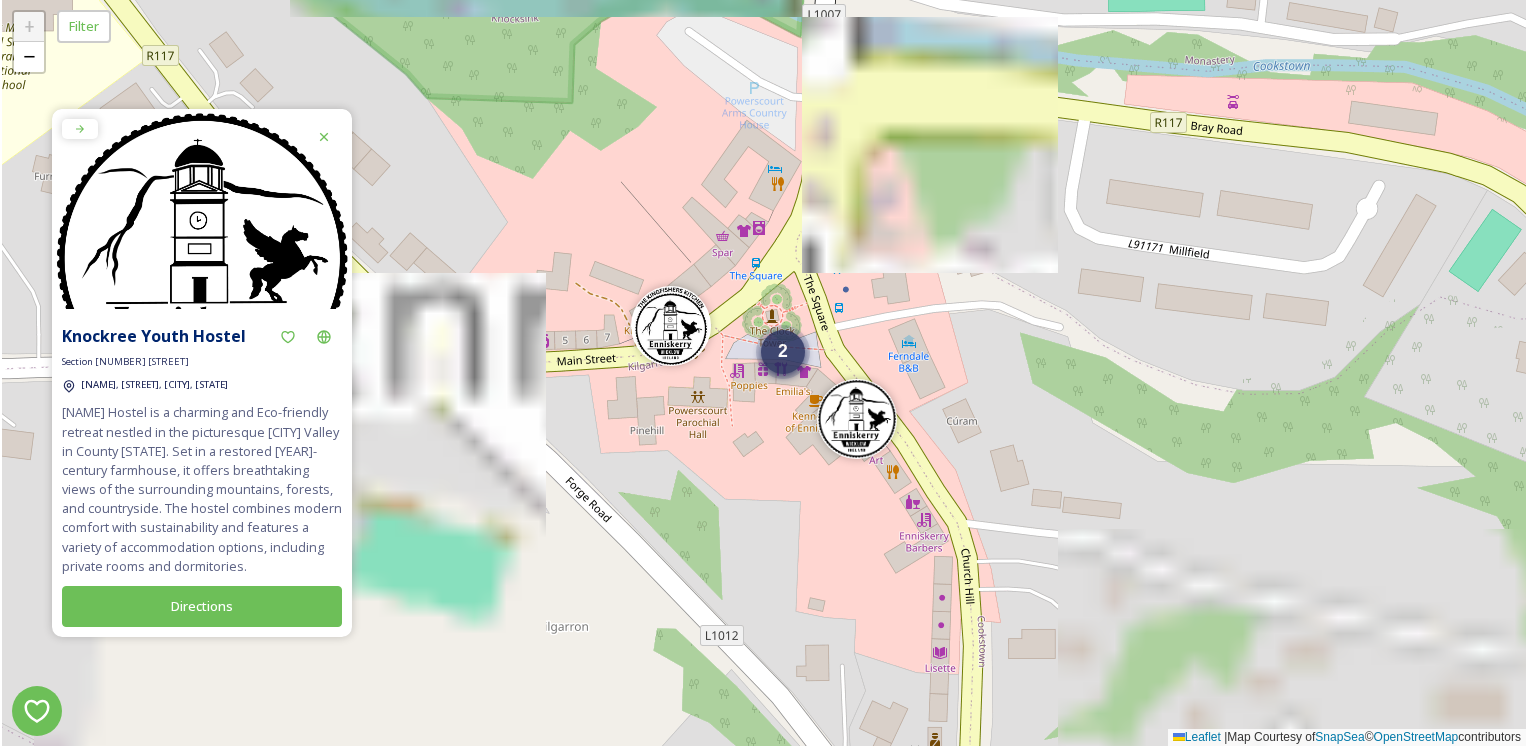 click on "2" at bounding box center (783, 352) 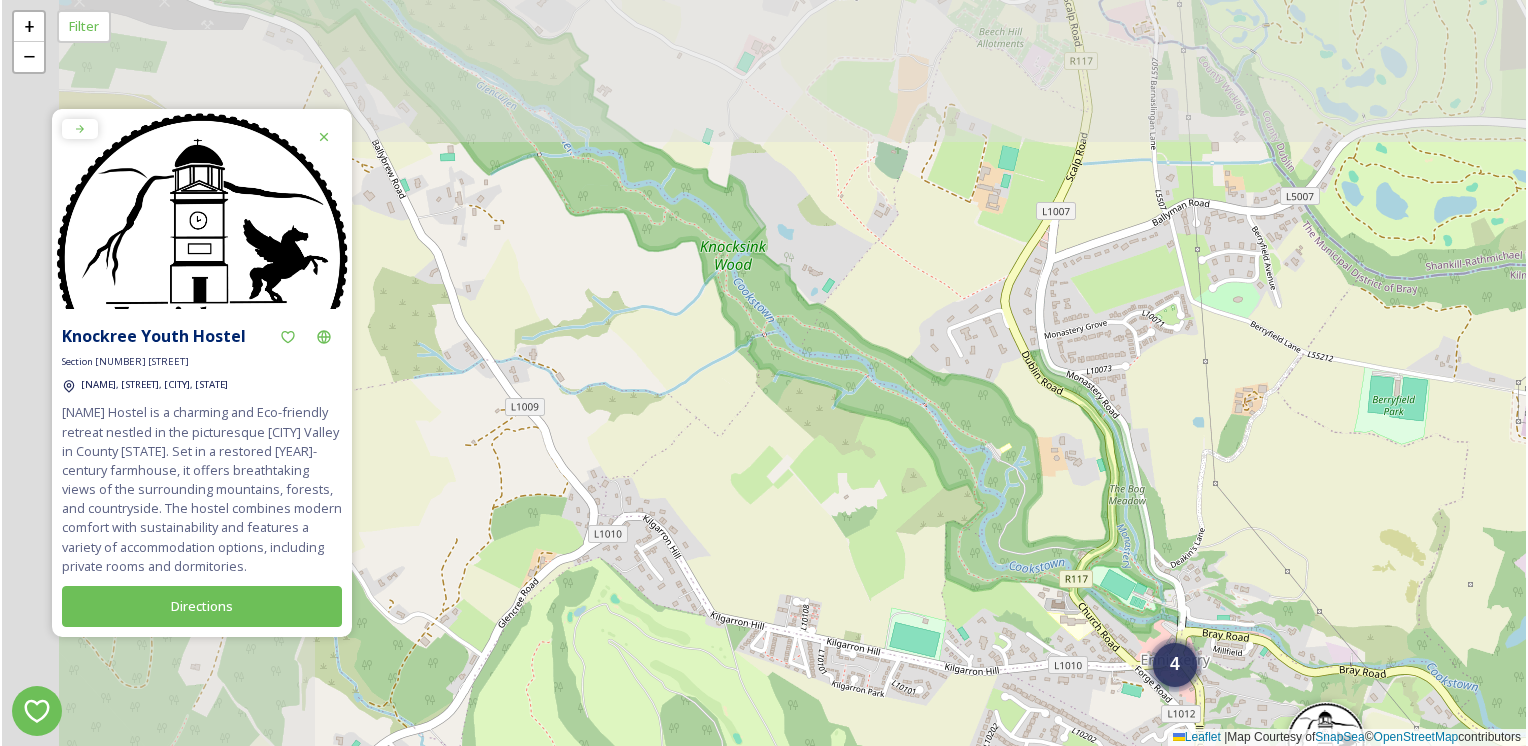 drag, startPoint x: 562, startPoint y: 402, endPoint x: 1090, endPoint y: 565, distance: 552.5875 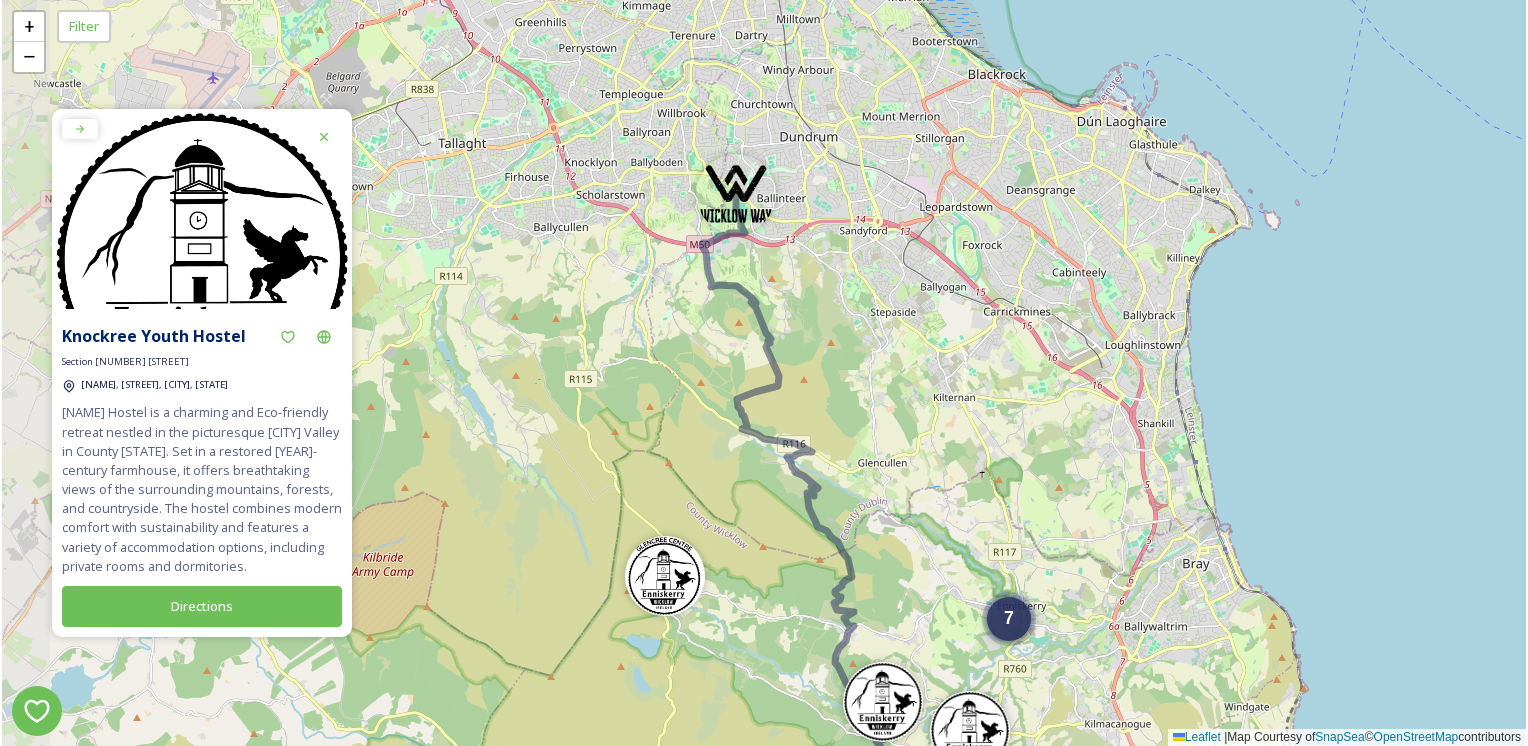 drag, startPoint x: 604, startPoint y: 446, endPoint x: 810, endPoint y: 534, distance: 224.00893 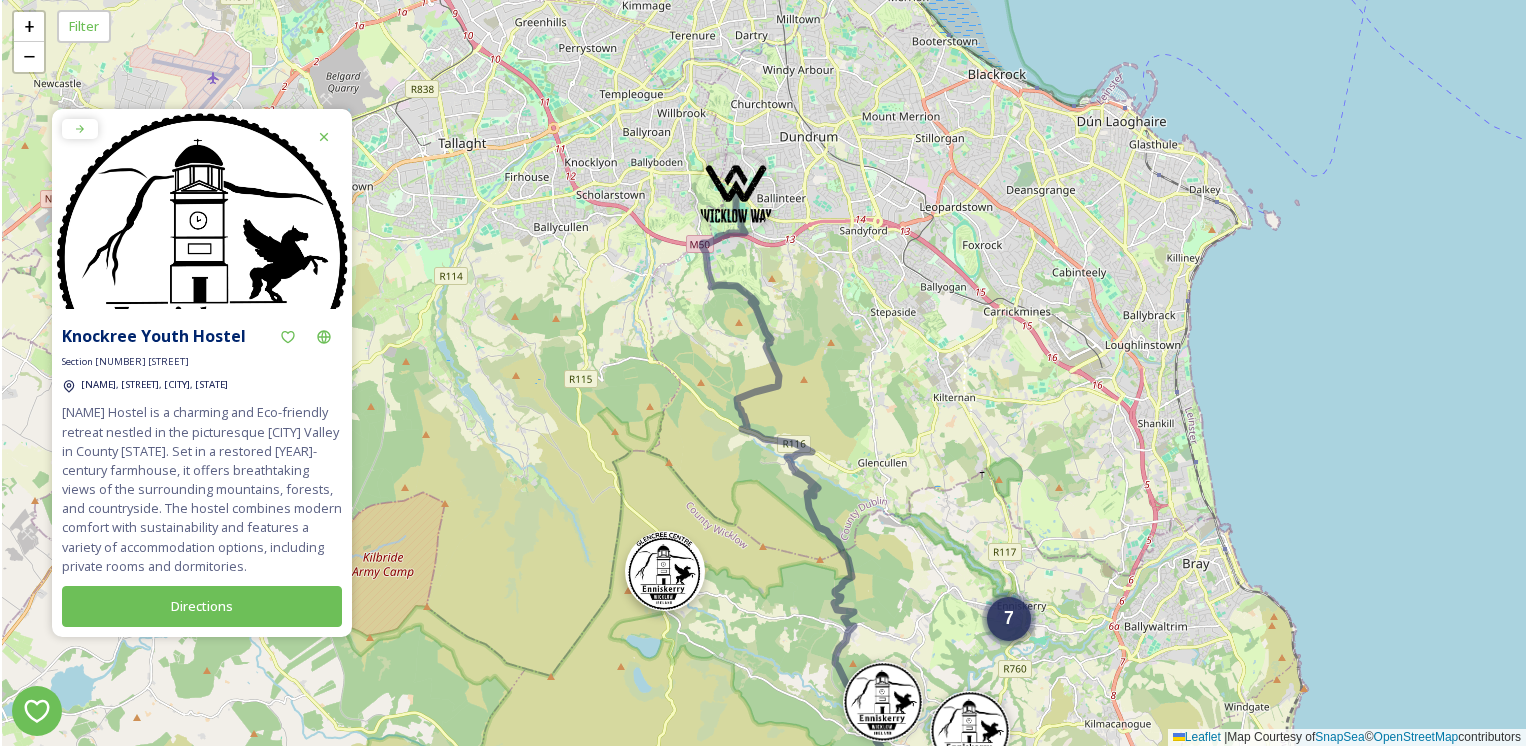 click at bounding box center (665, 571) 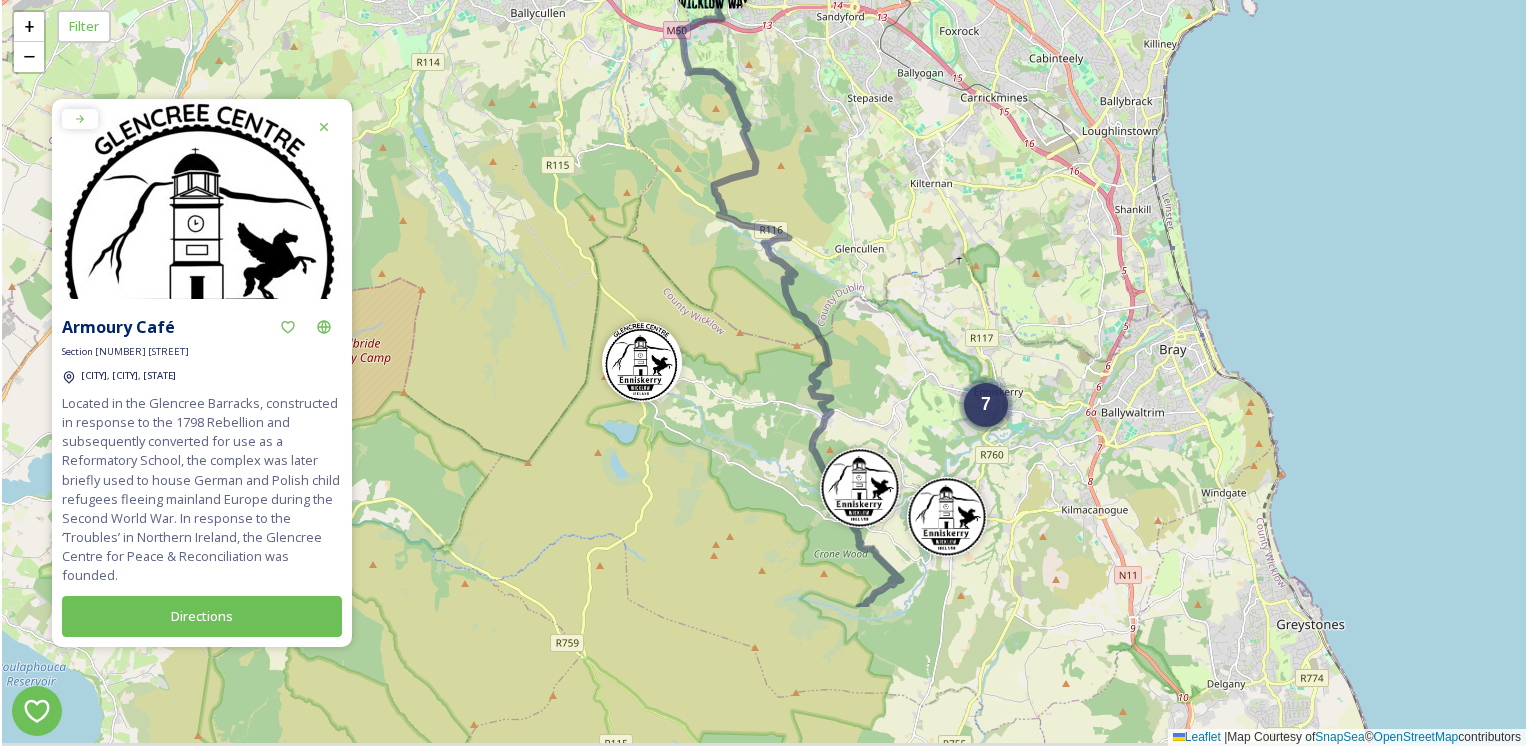 drag, startPoint x: 870, startPoint y: 571, endPoint x: 835, endPoint y: 303, distance: 270.2758 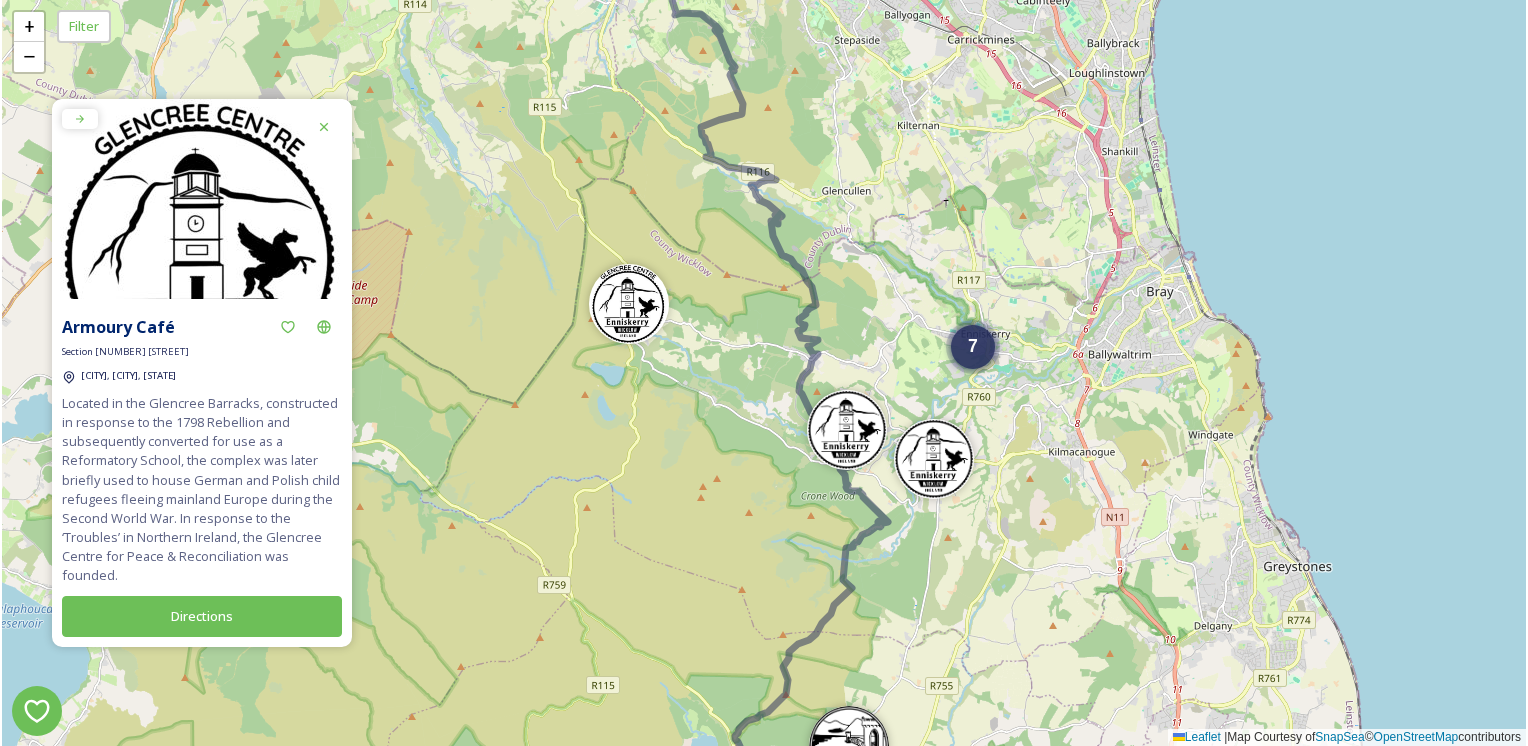 drag, startPoint x: 756, startPoint y: 486, endPoint x: 709, endPoint y: 290, distance: 201.55644 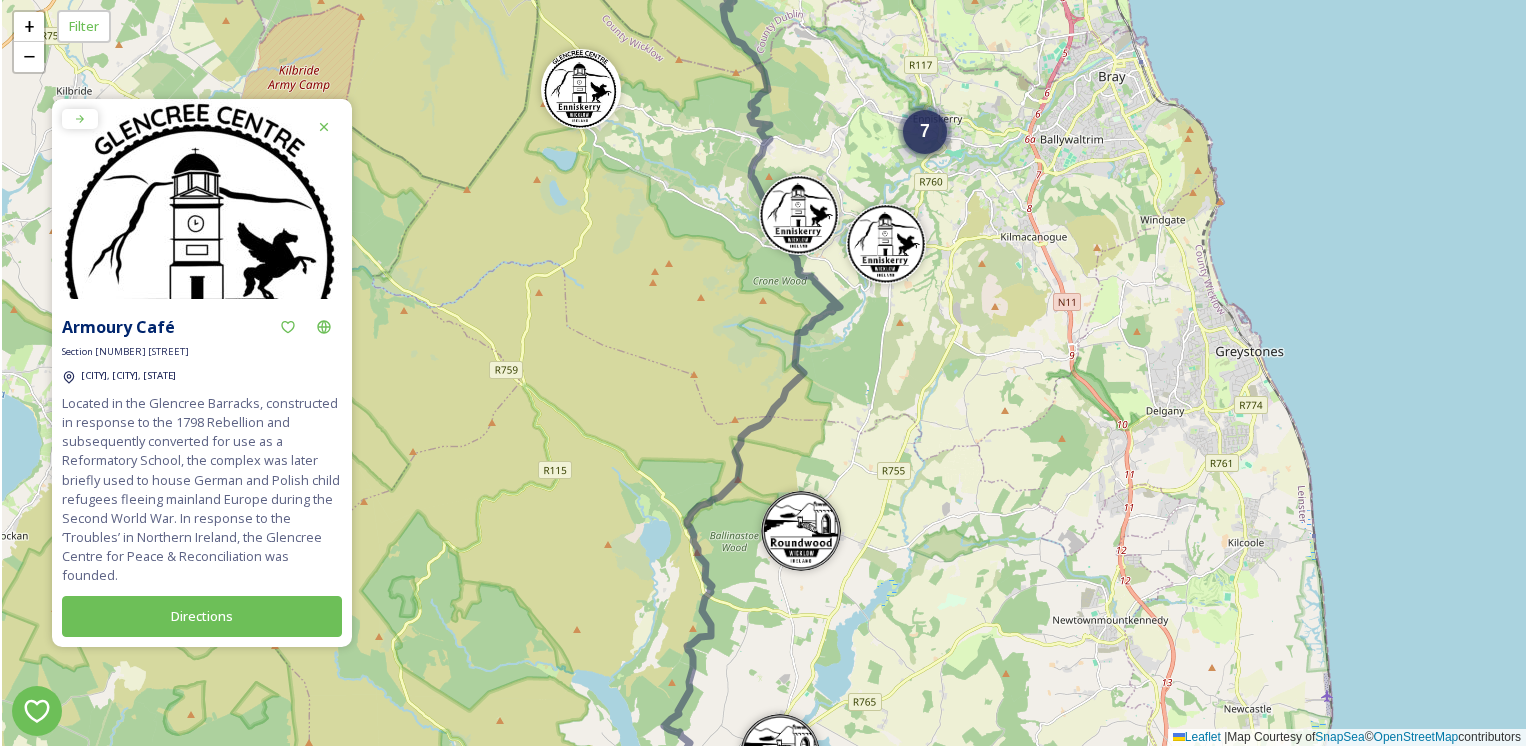 drag, startPoint x: 683, startPoint y: 472, endPoint x: 654, endPoint y: 286, distance: 188.24718 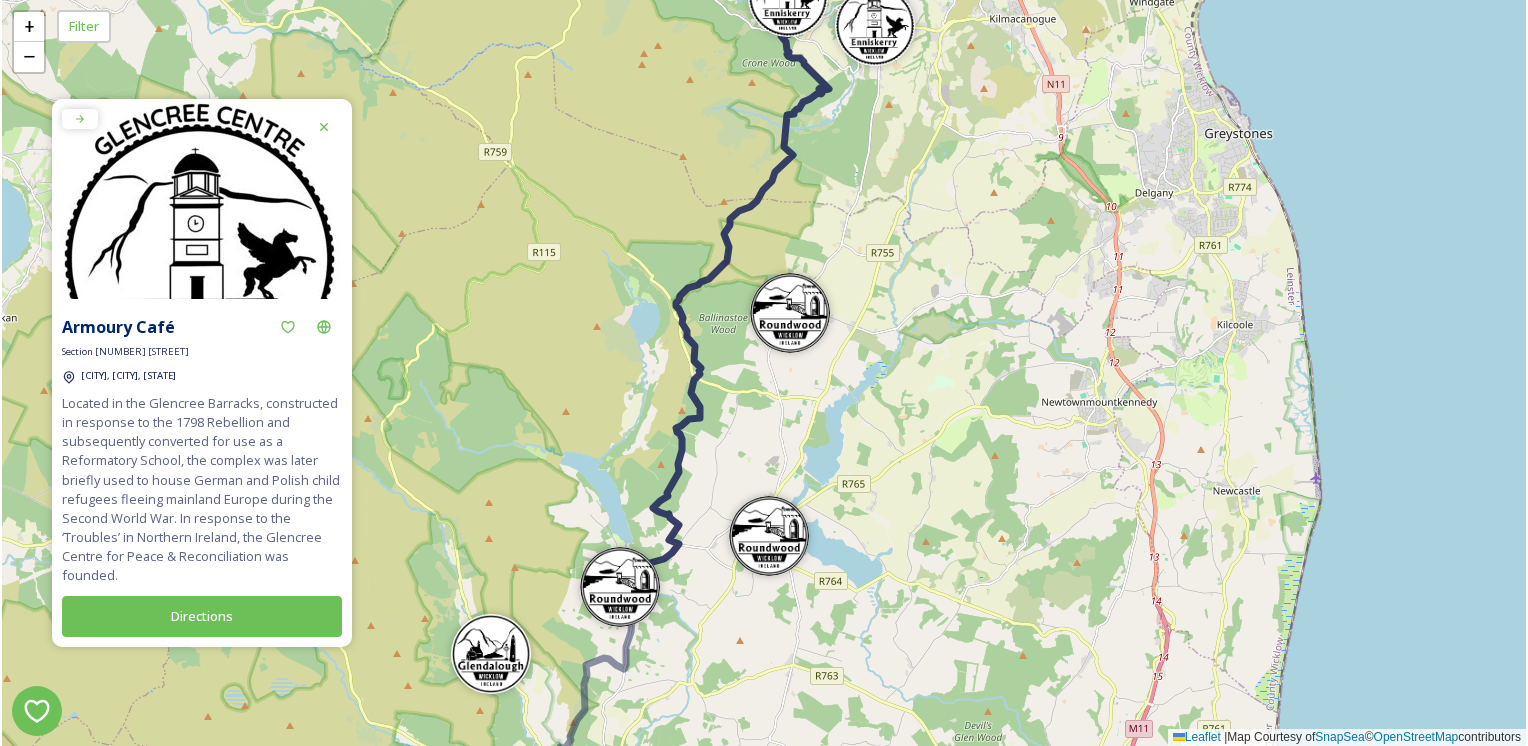 drag, startPoint x: 682, startPoint y: 427, endPoint x: 705, endPoint y: 307, distance: 122.18429 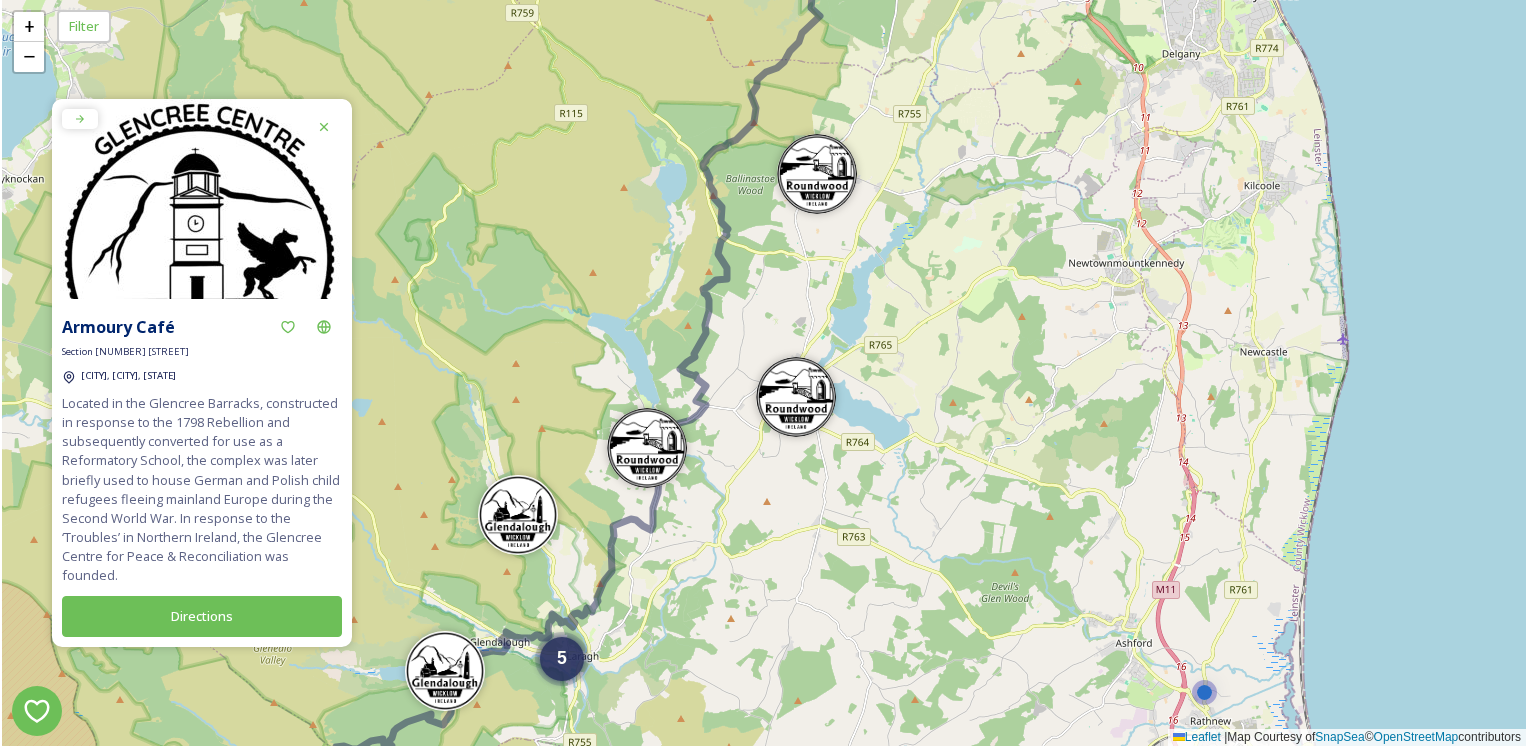 click on "7 5 4 3 + −  Leaflet   |  Map Courtesy of  SnapSea  ©  OpenStreetMap  contributors" at bounding box center (764, 373) 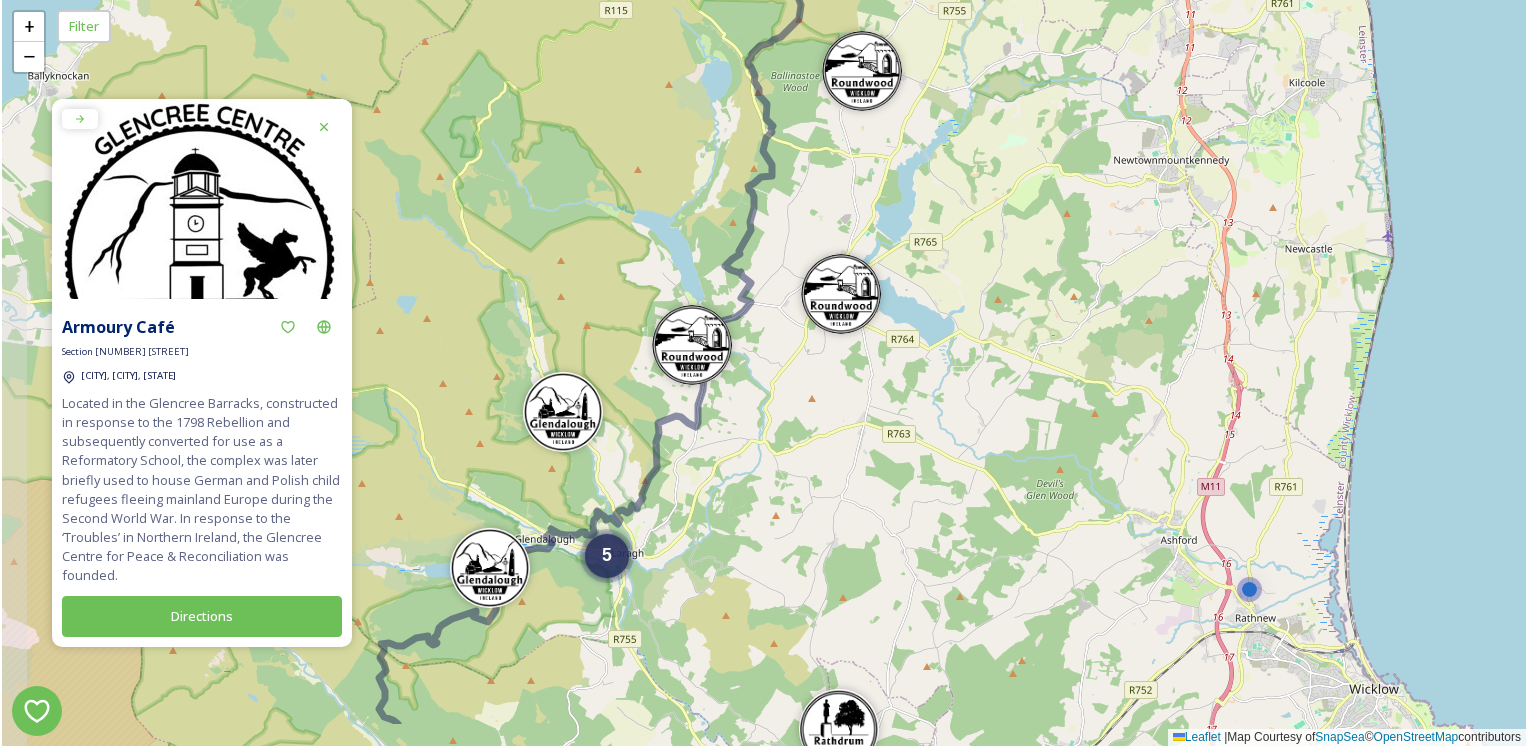 drag, startPoint x: 700, startPoint y: 534, endPoint x: 738, endPoint y: 445, distance: 96.77293 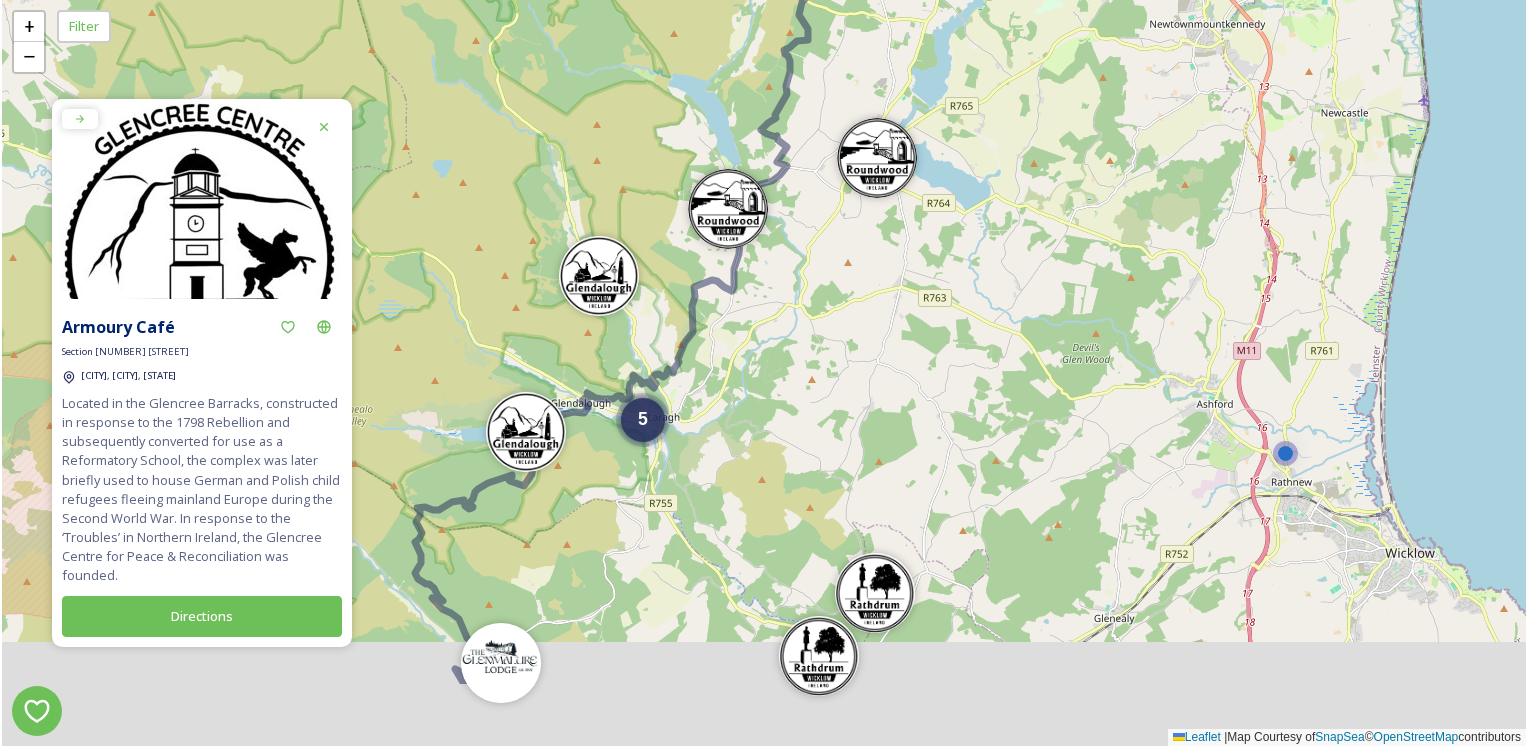 drag, startPoint x: 738, startPoint y: 520, endPoint x: 777, endPoint y: 356, distance: 168.57343 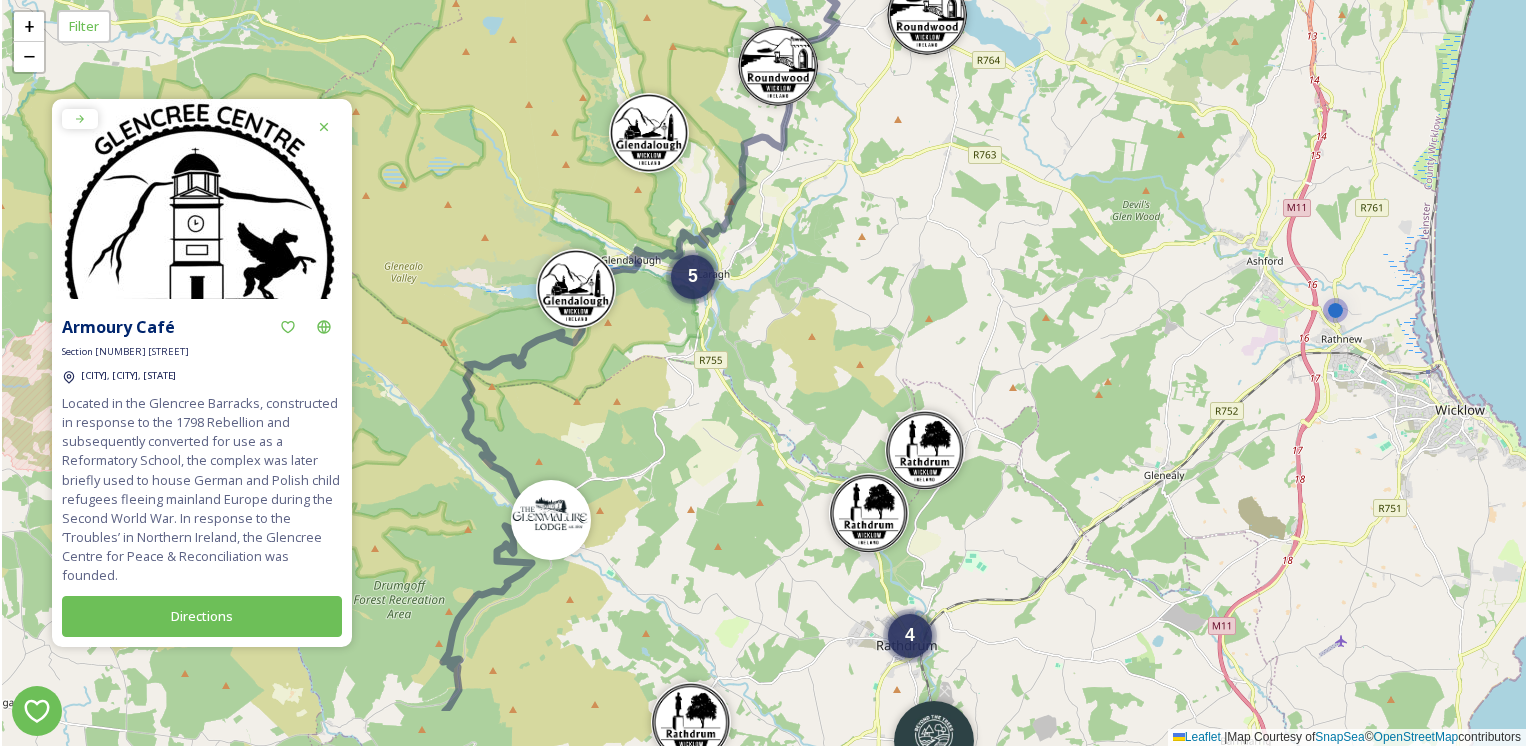 drag, startPoint x: 739, startPoint y: 514, endPoint x: 791, endPoint y: 385, distance: 139.0863 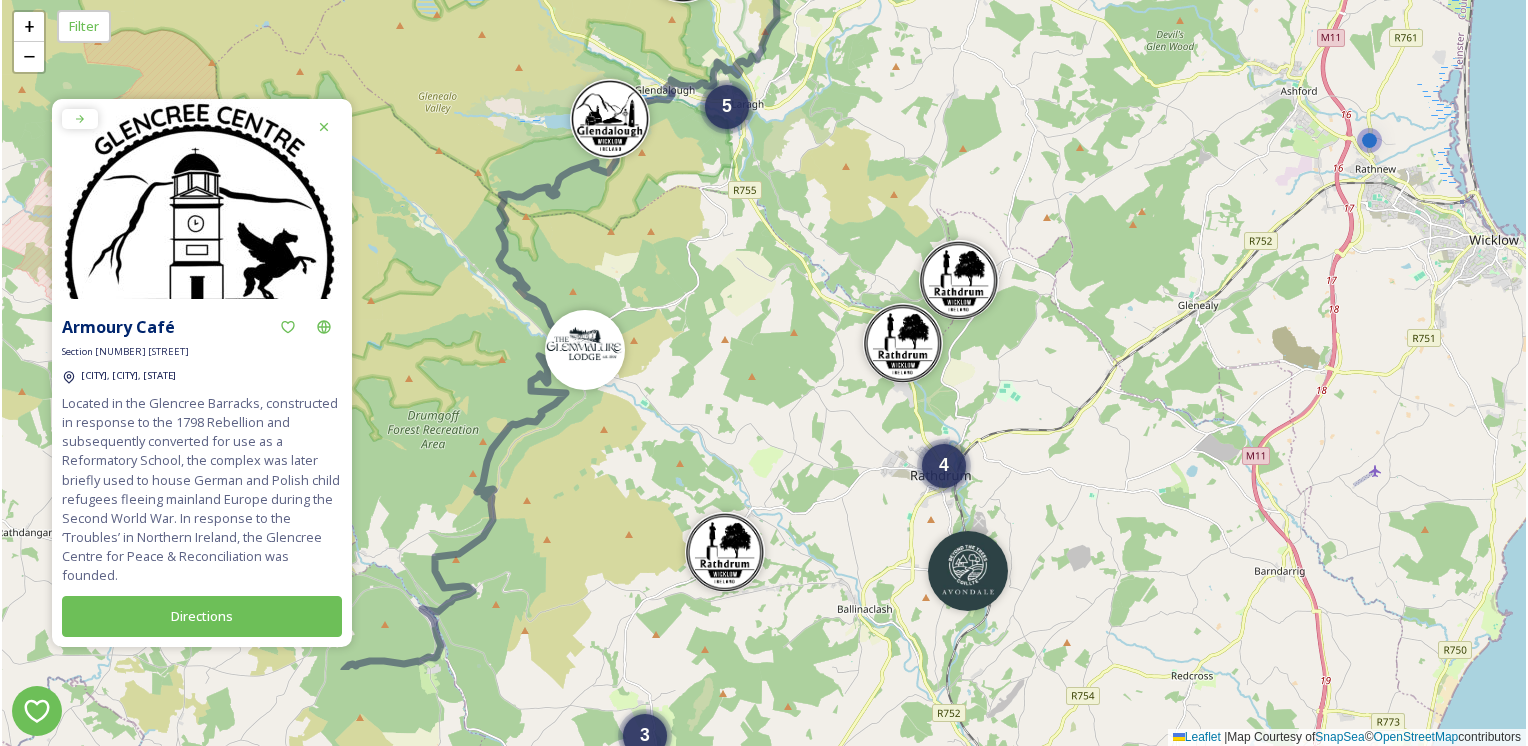 drag, startPoint x: 745, startPoint y: 569, endPoint x: 772, endPoint y: 413, distance: 158.31929 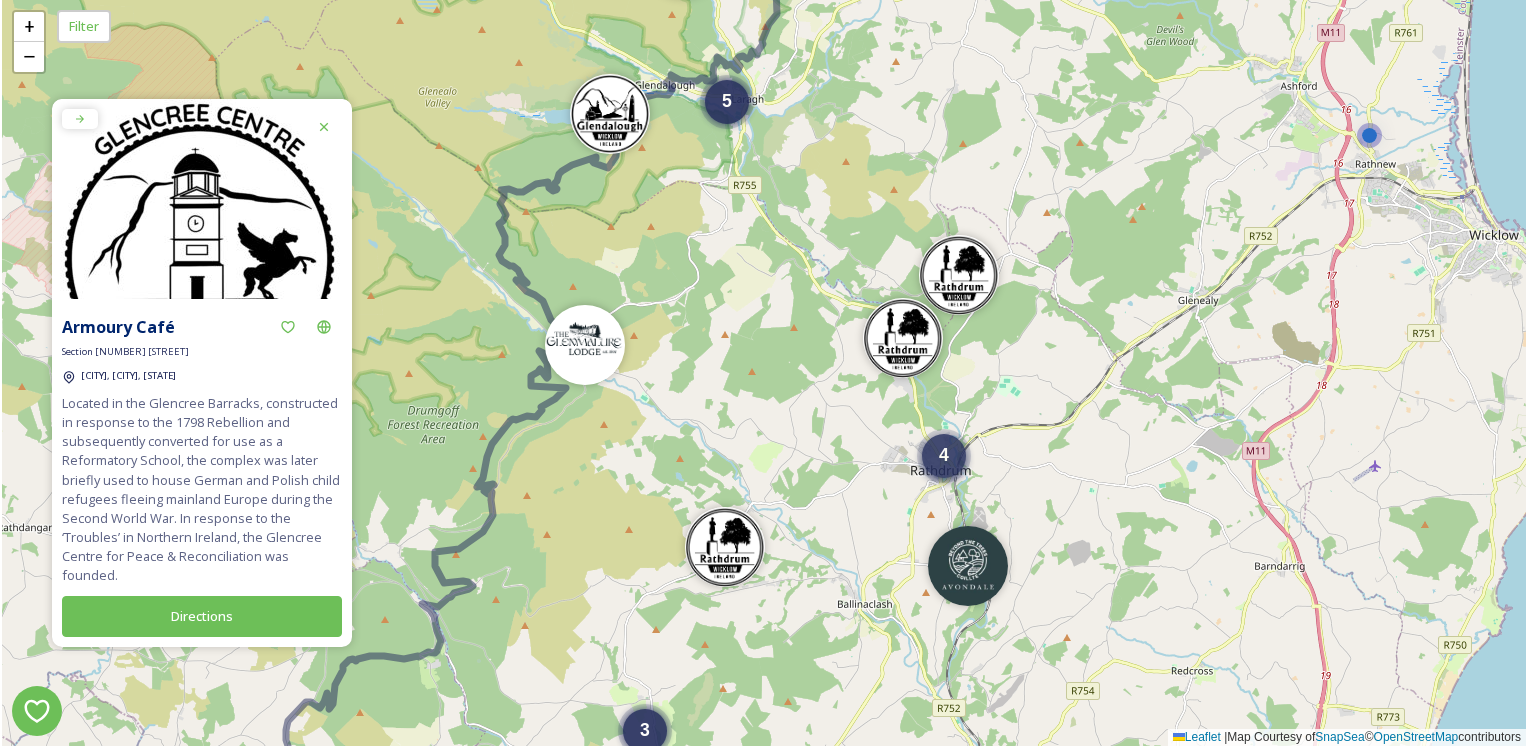 click on "4" at bounding box center (944, 456) 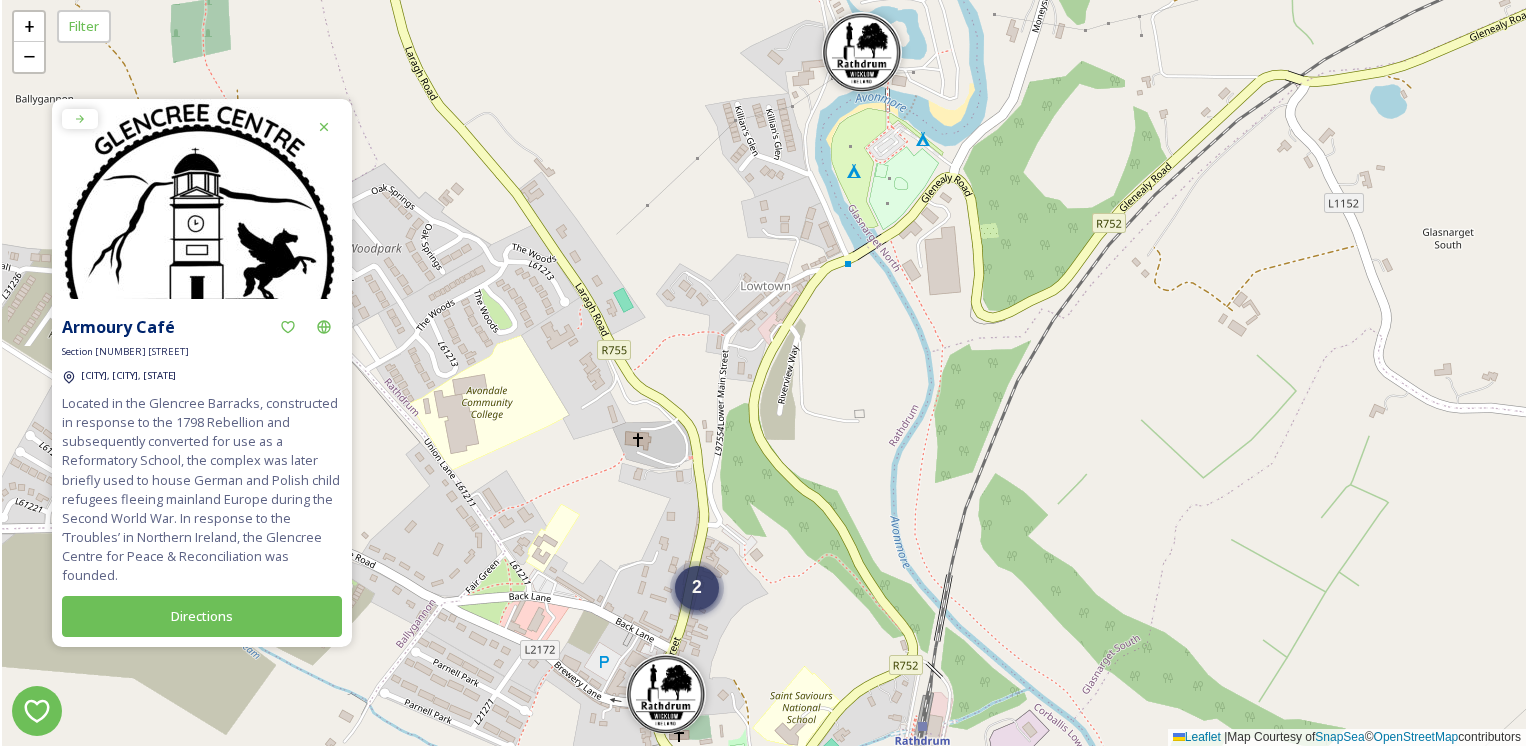click on "2" at bounding box center (697, 588) 